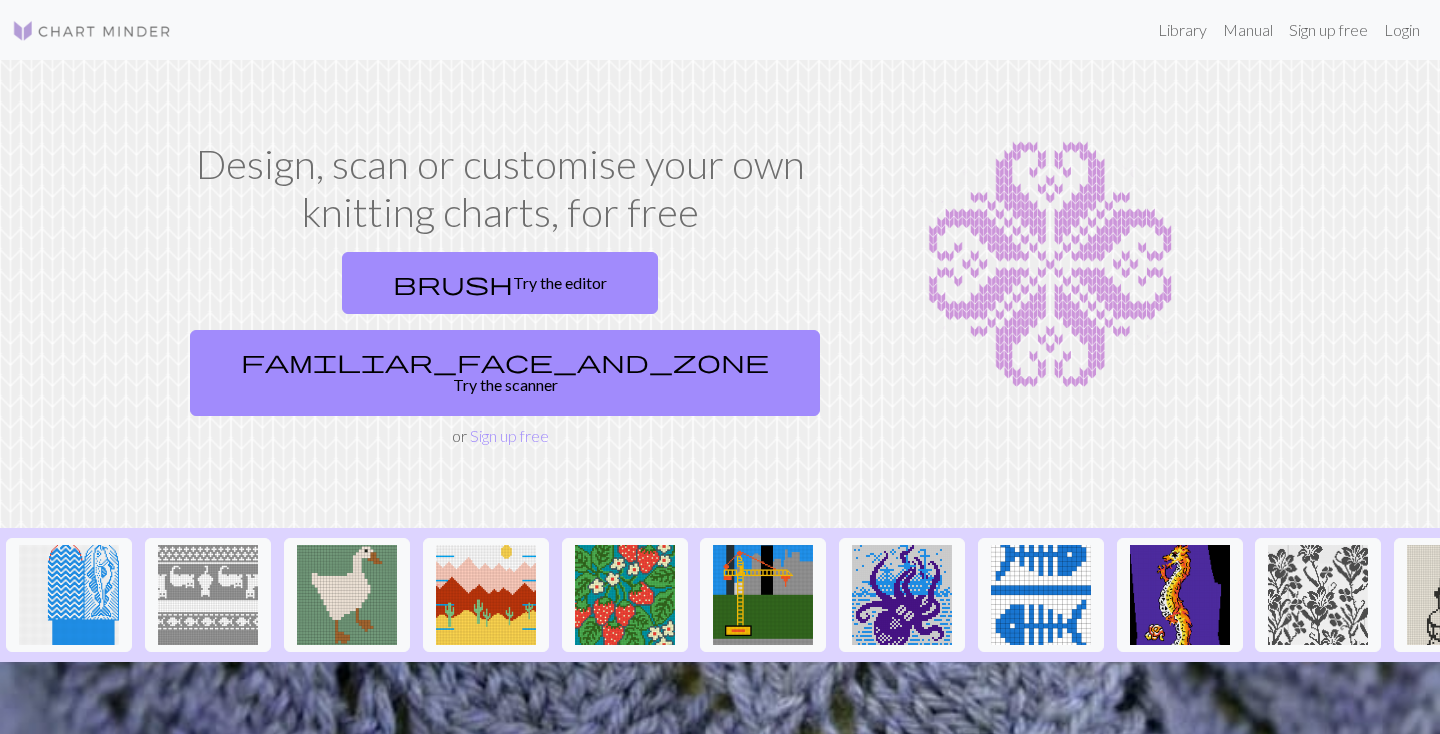 scroll, scrollTop: 0, scrollLeft: 0, axis: both 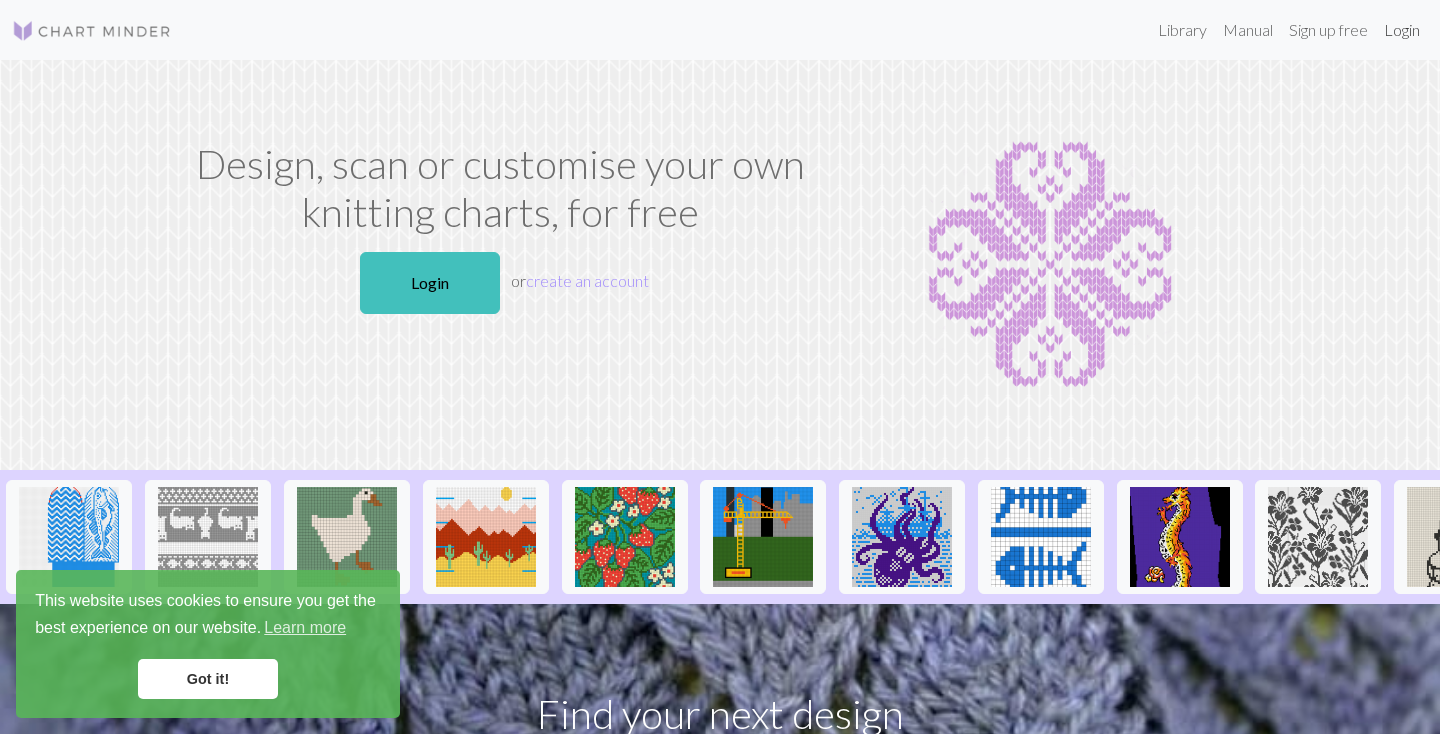 click on "Login" at bounding box center [1402, 30] 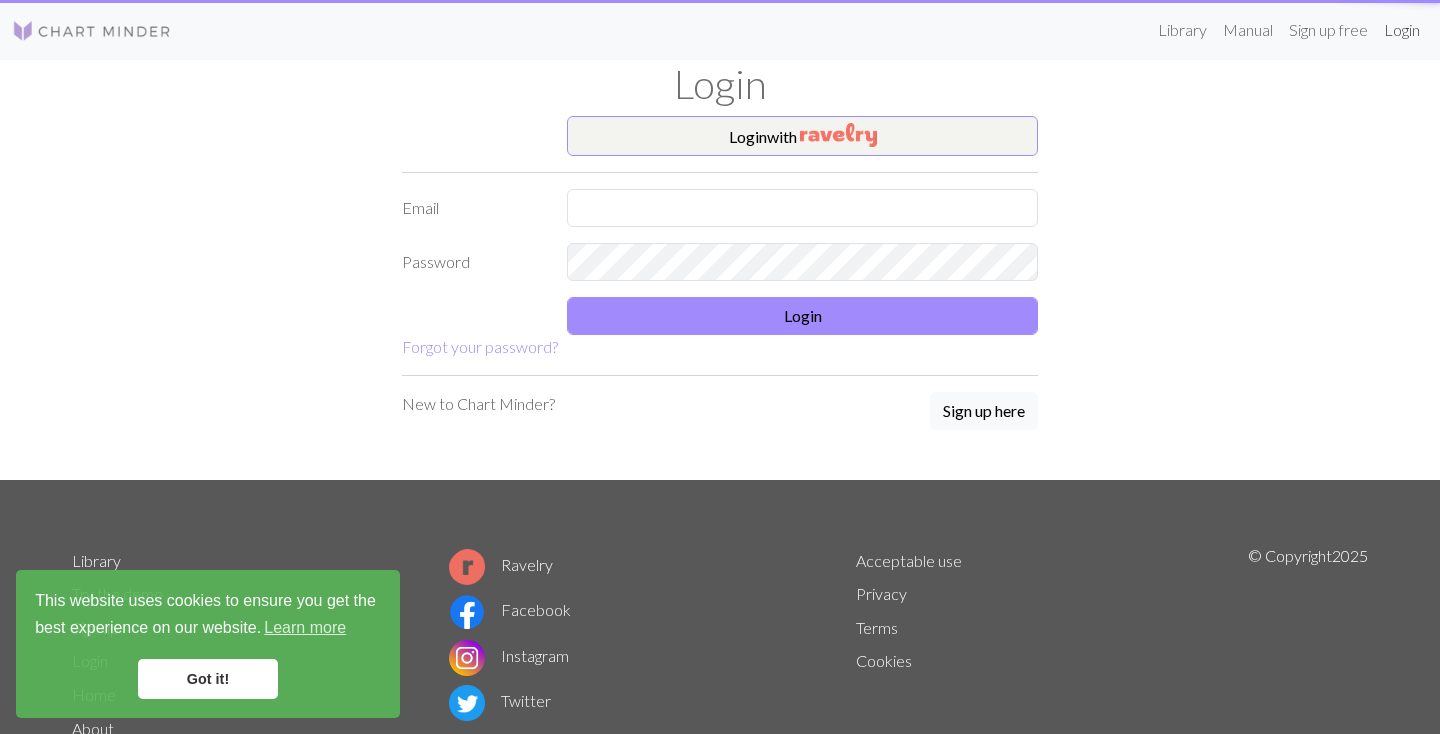 scroll, scrollTop: 0, scrollLeft: 0, axis: both 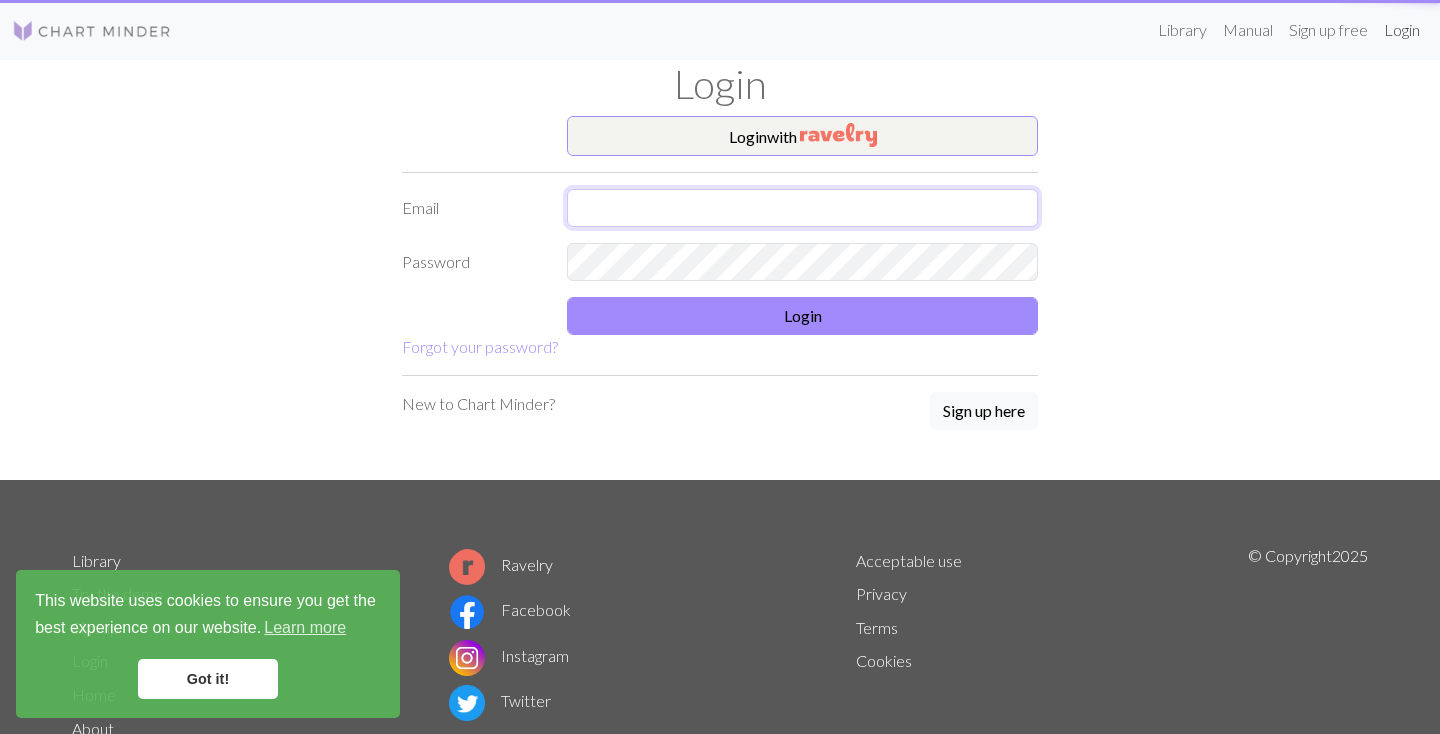 type on "[EMAIL_ADDRESS][PERSON_NAME][DOMAIN_NAME]" 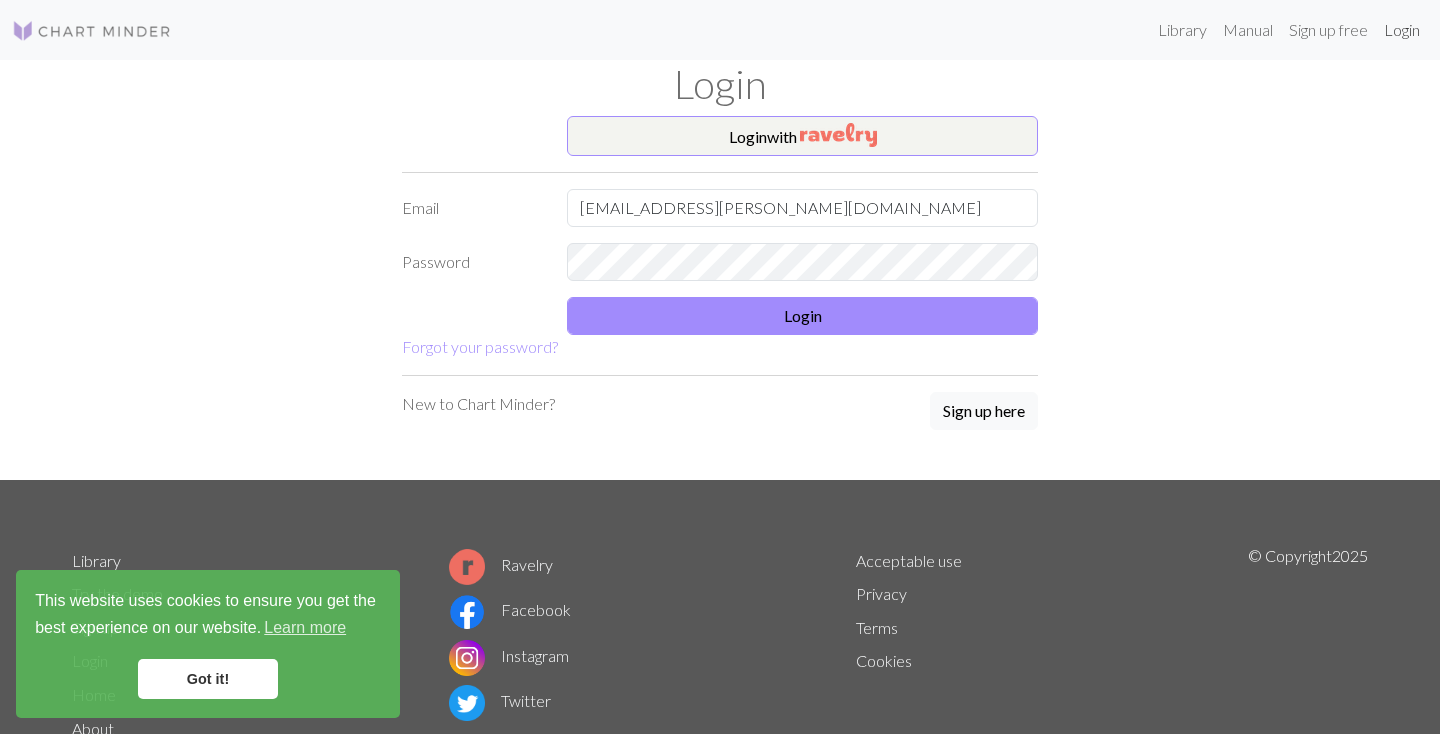 scroll, scrollTop: 0, scrollLeft: 0, axis: both 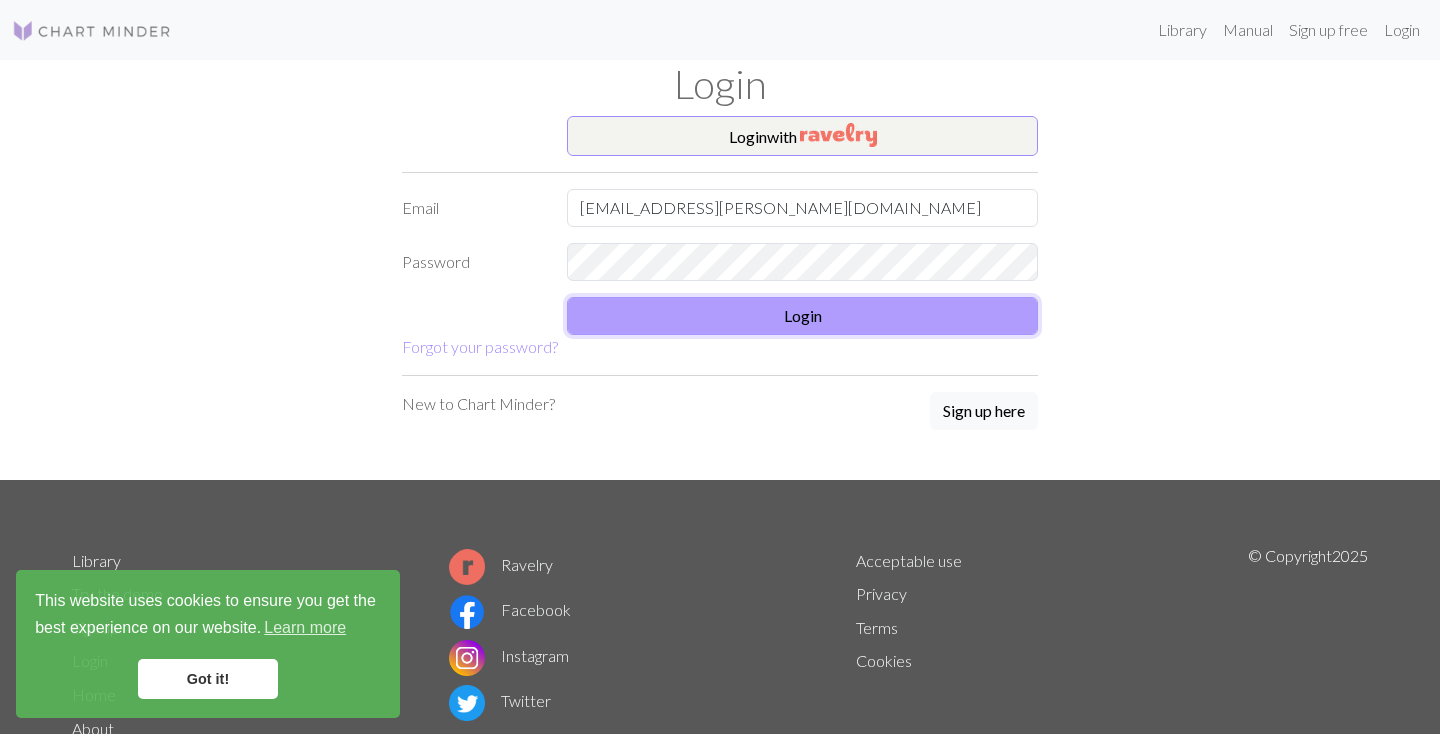 click on "Login" at bounding box center [802, 316] 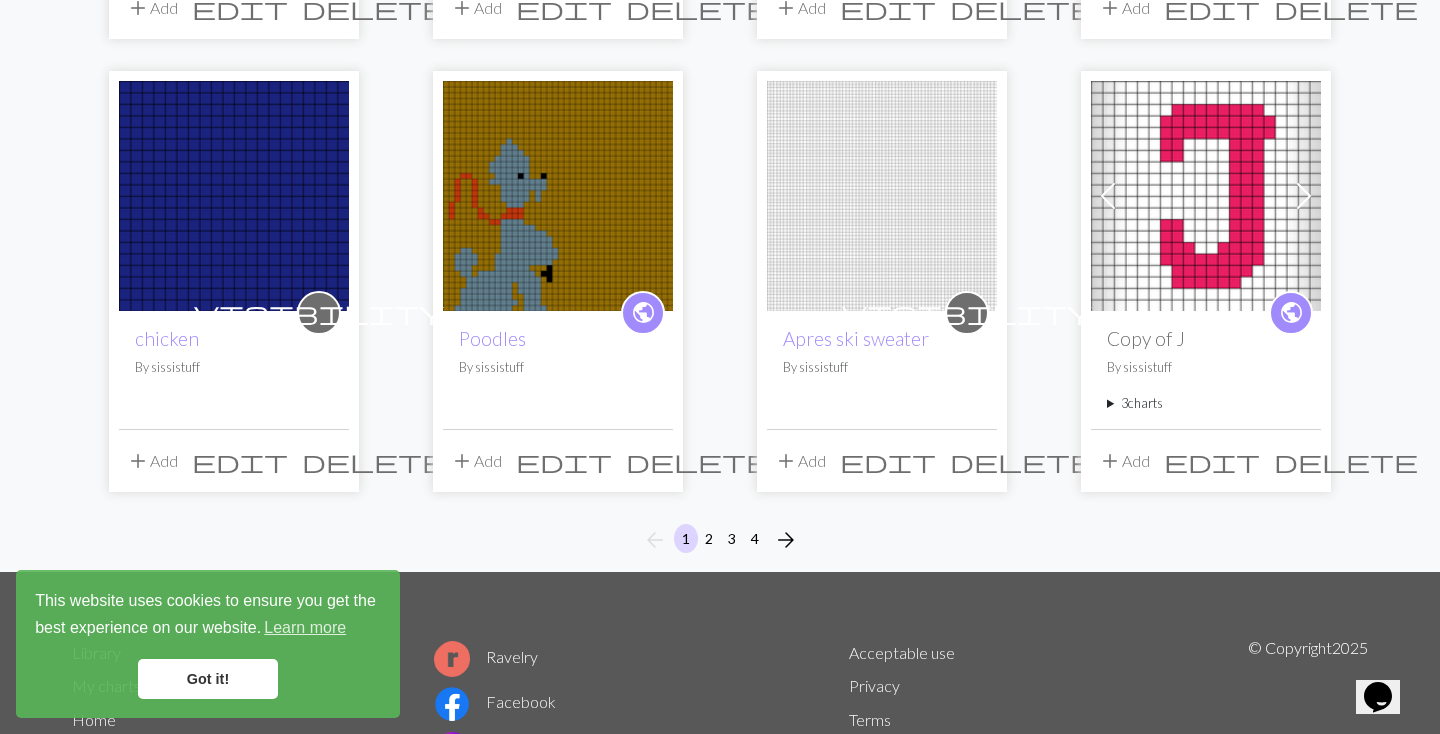 scroll, scrollTop: 1648, scrollLeft: 0, axis: vertical 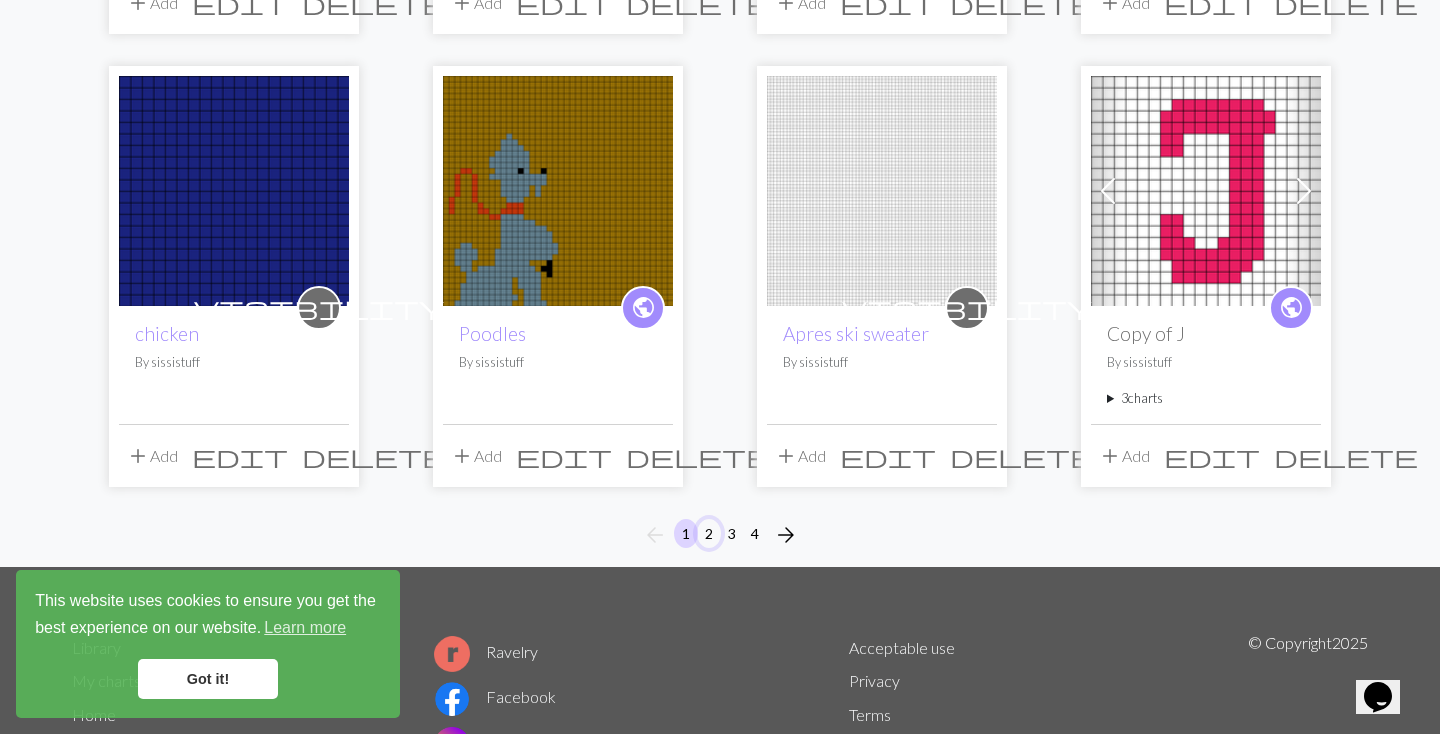 click on "2" at bounding box center [709, 533] 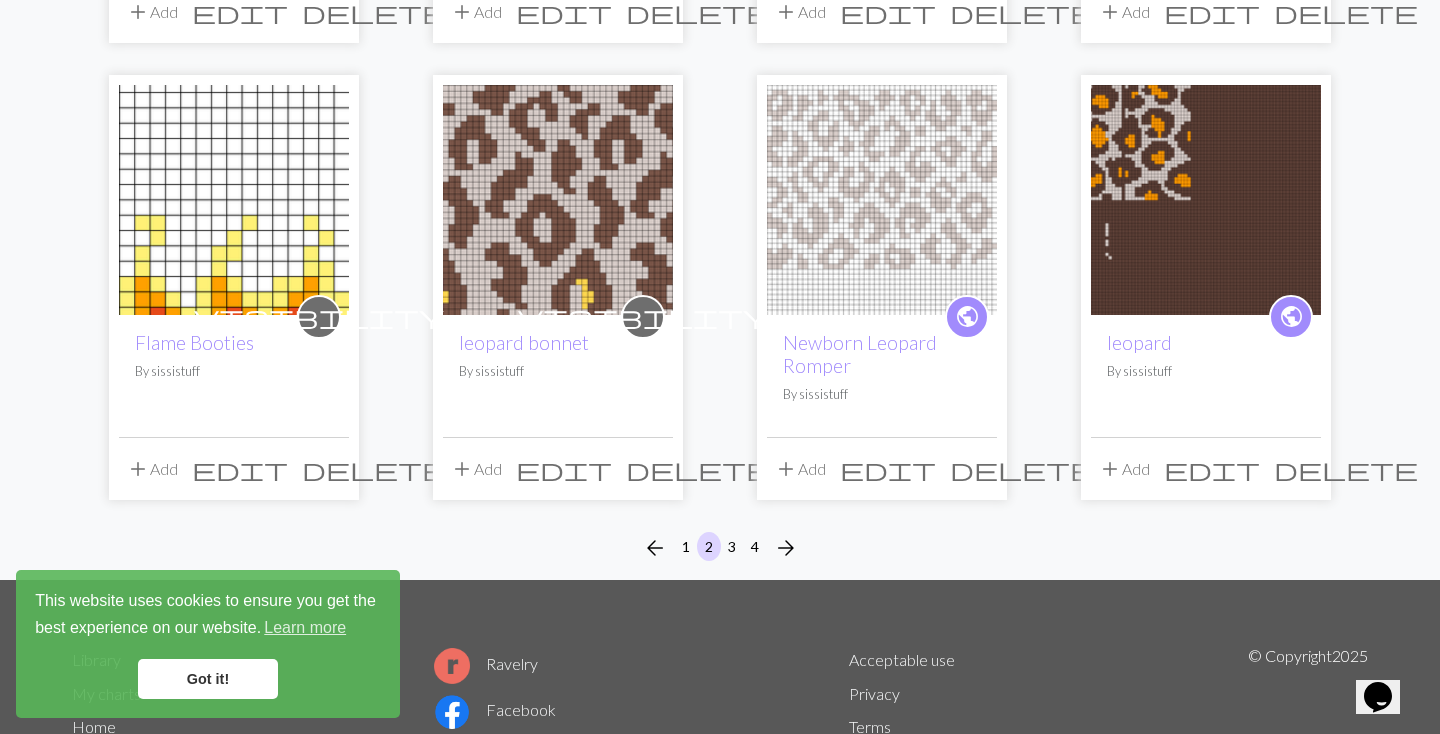 scroll, scrollTop: 1551, scrollLeft: 0, axis: vertical 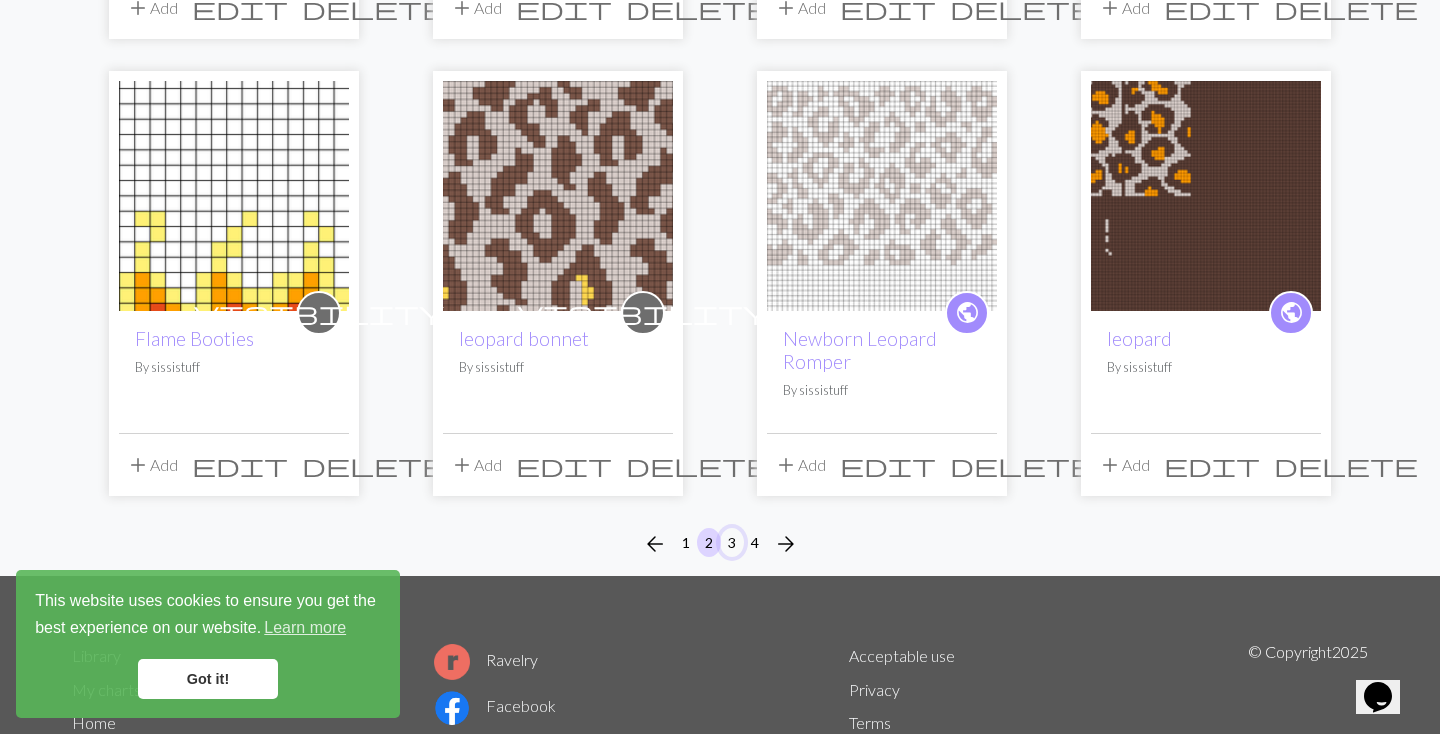 click on "3" at bounding box center (732, 542) 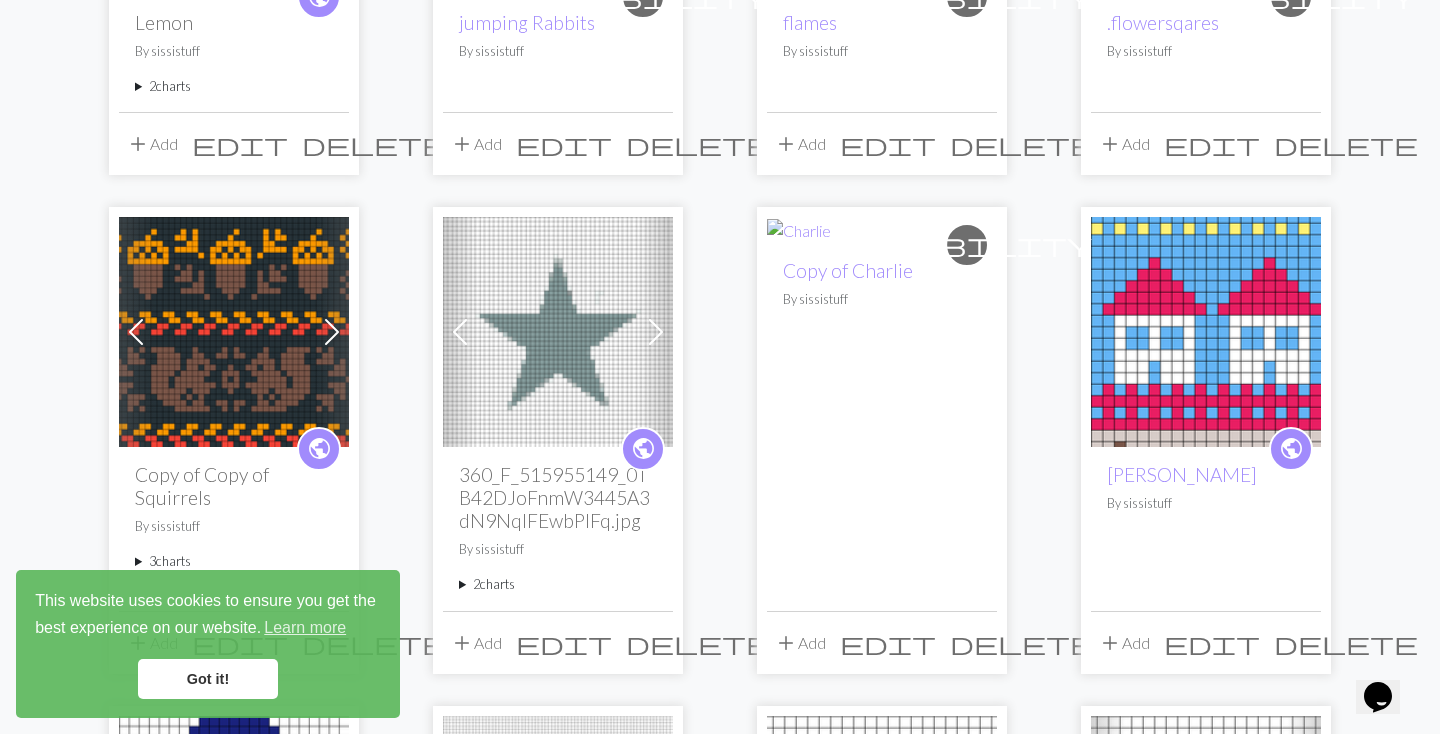 scroll, scrollTop: 986, scrollLeft: 0, axis: vertical 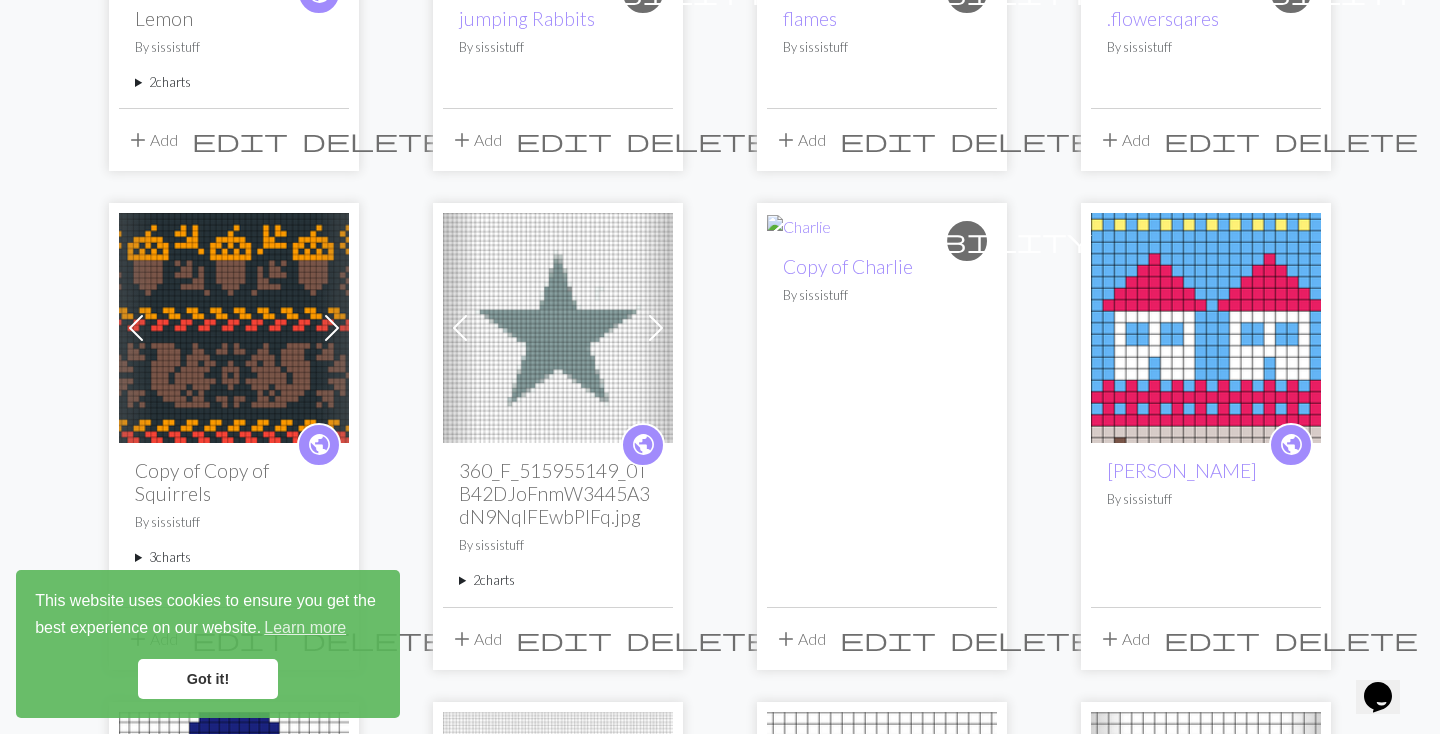 click on "visibility Copy of Charlie By   sissistuff" at bounding box center (882, 422) 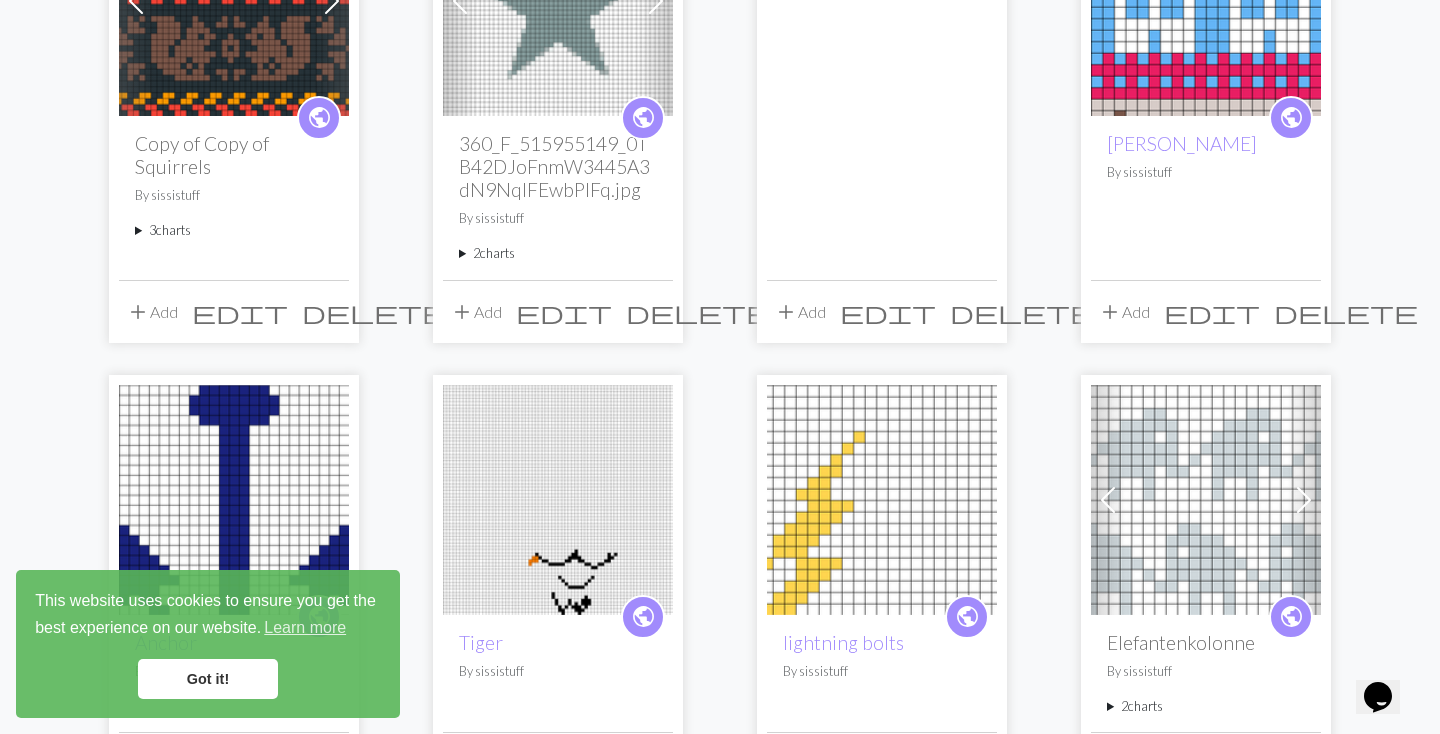 scroll, scrollTop: 1322, scrollLeft: 0, axis: vertical 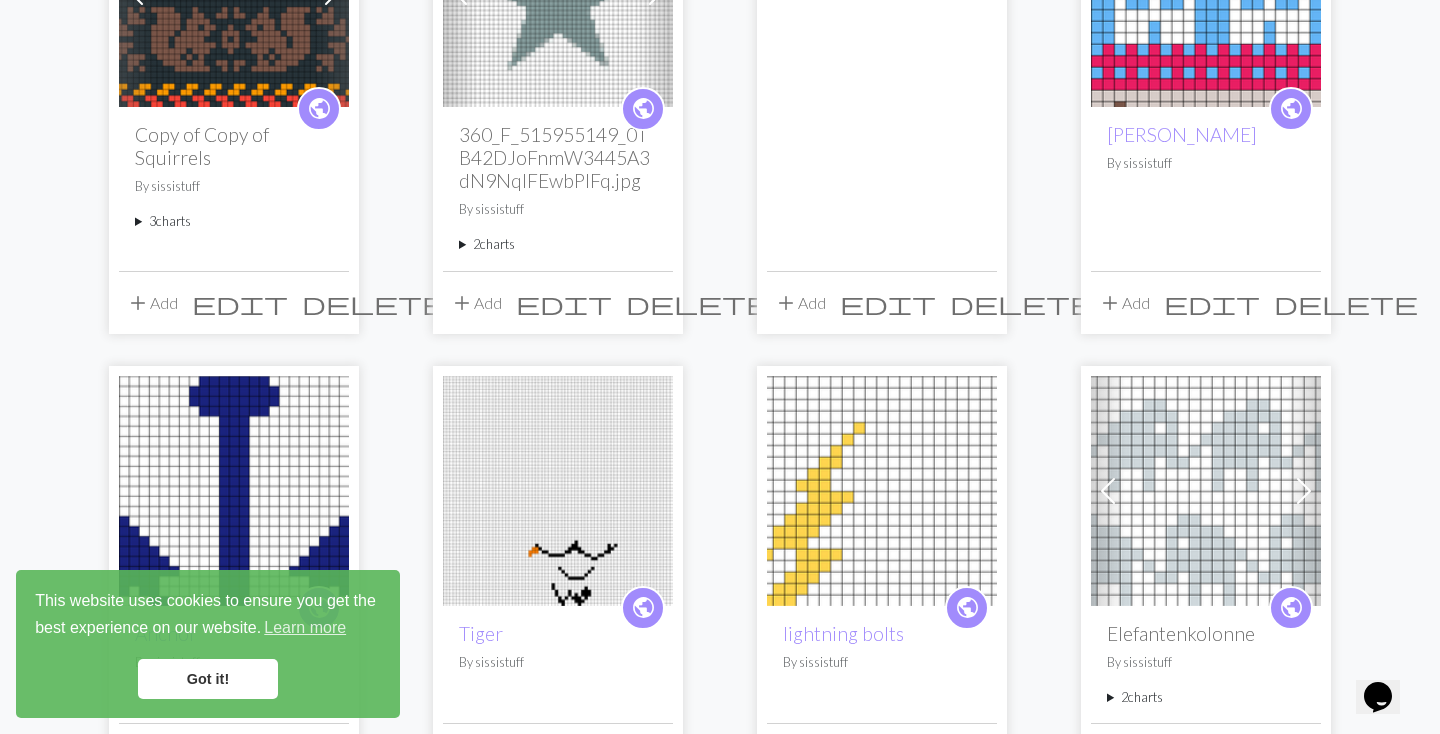 click on "visibility Copy of Charlie By   sissistuff" at bounding box center [882, 86] 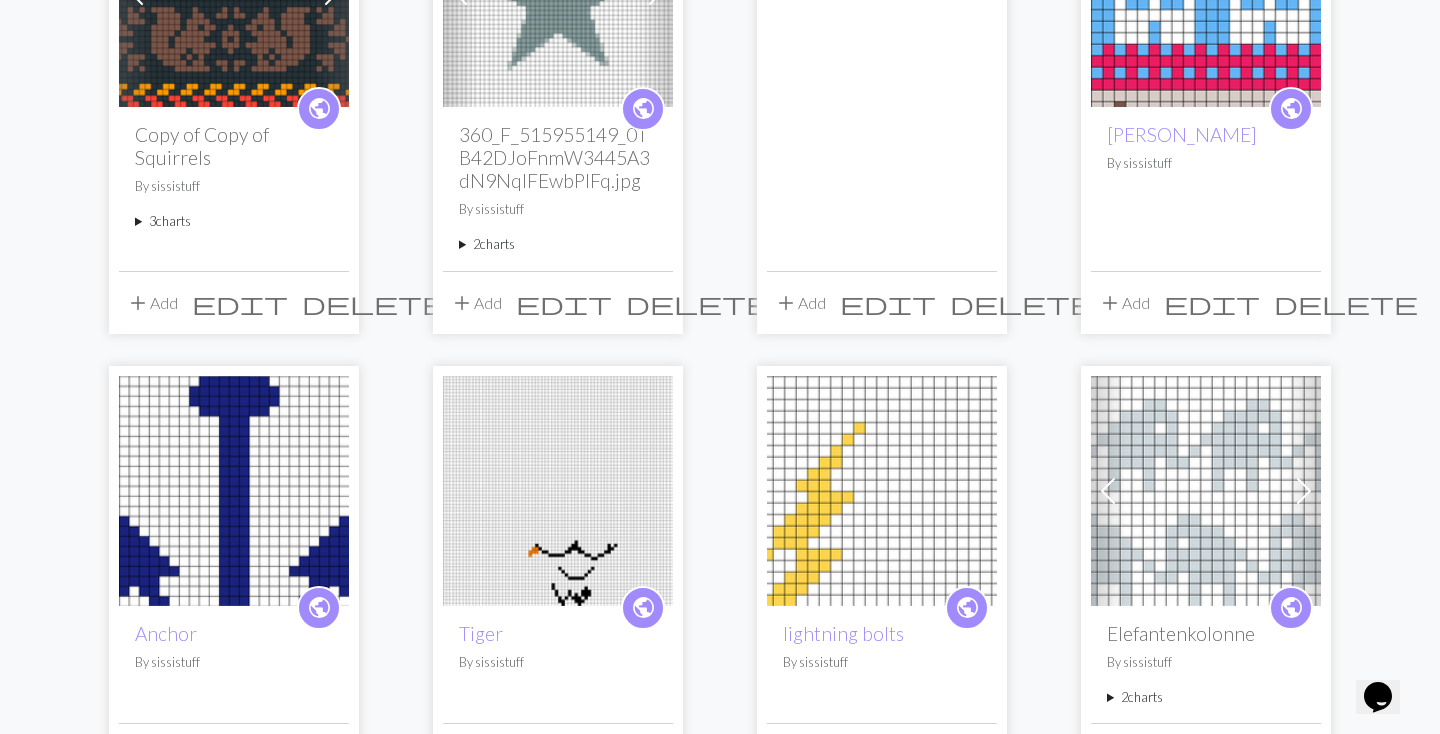 click on "visibility Copy of Charlie By   sissistuff" at bounding box center [882, 86] 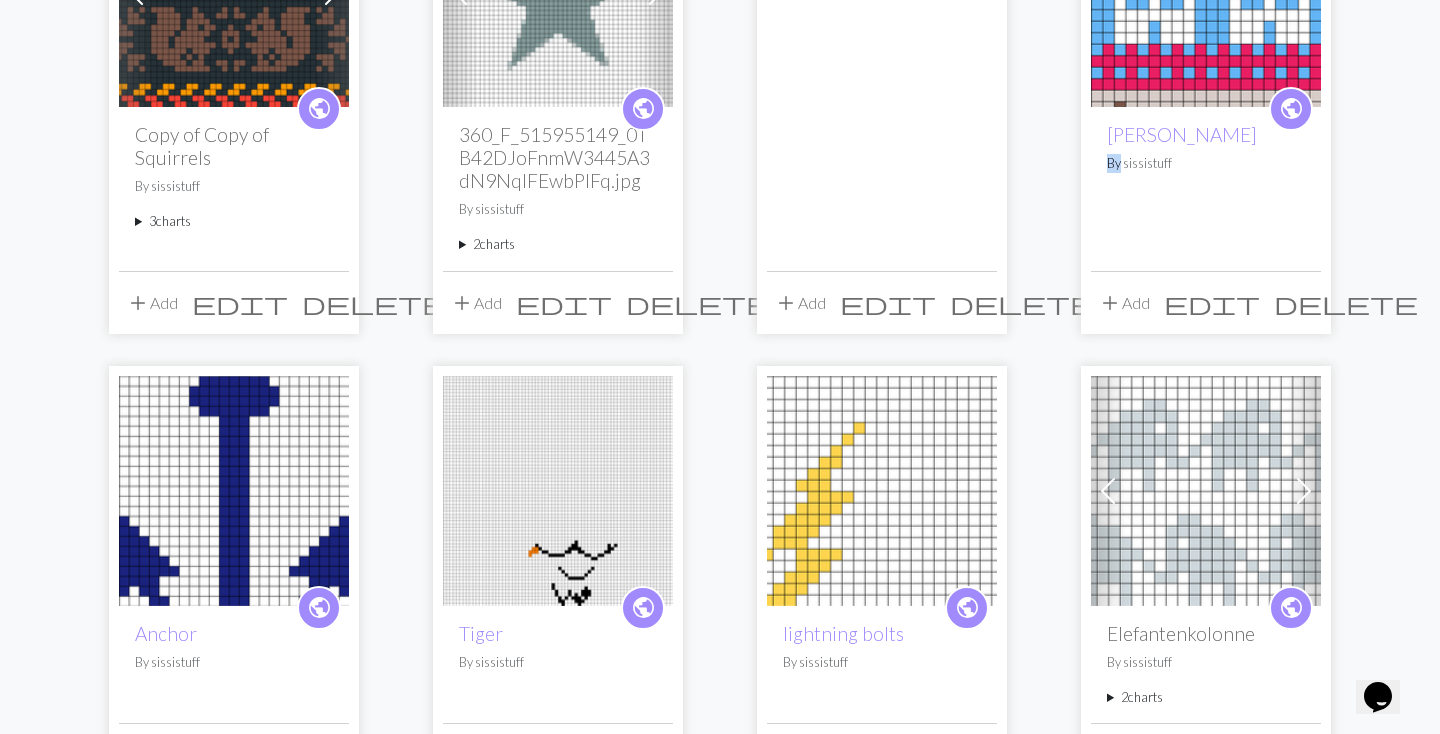 click on "public Charlie By   sissistuff" at bounding box center [1206, 188] 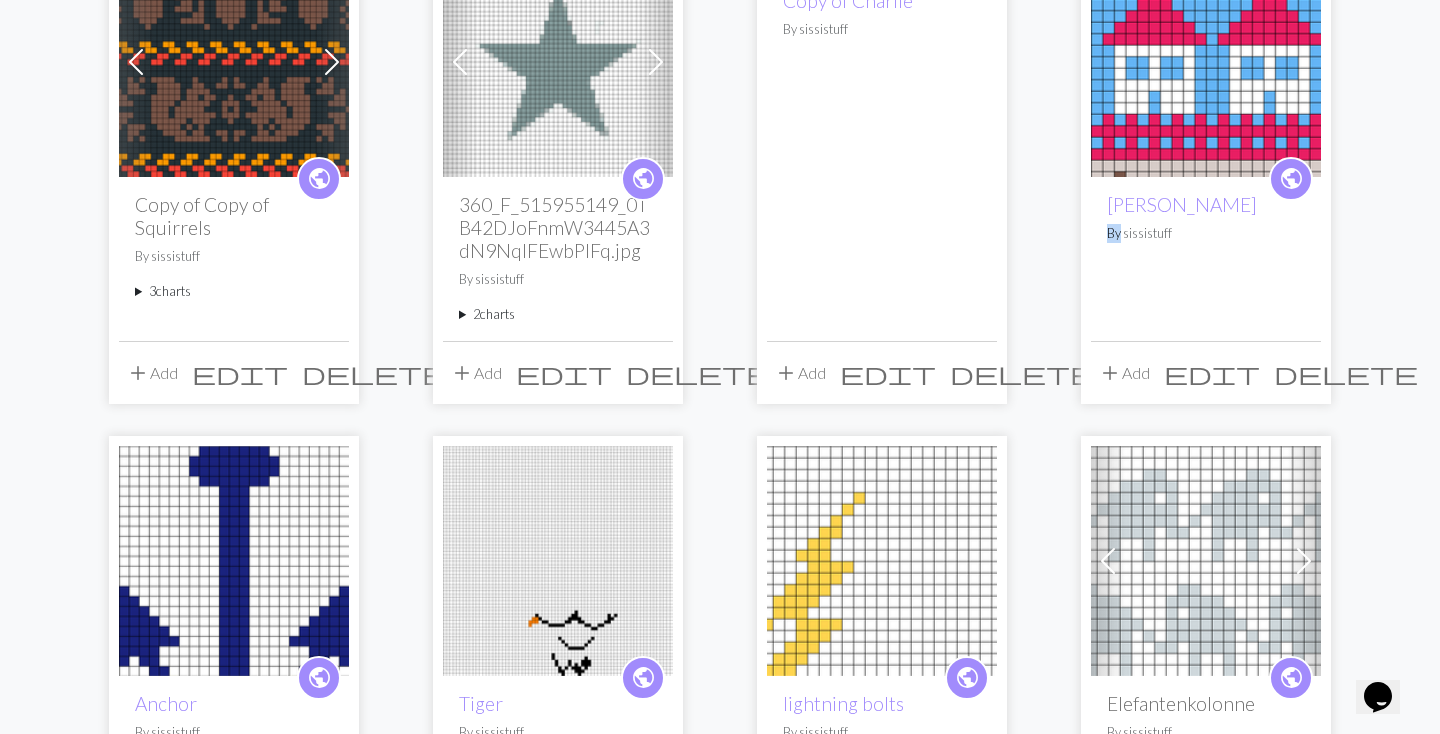 scroll, scrollTop: 1235, scrollLeft: 0, axis: vertical 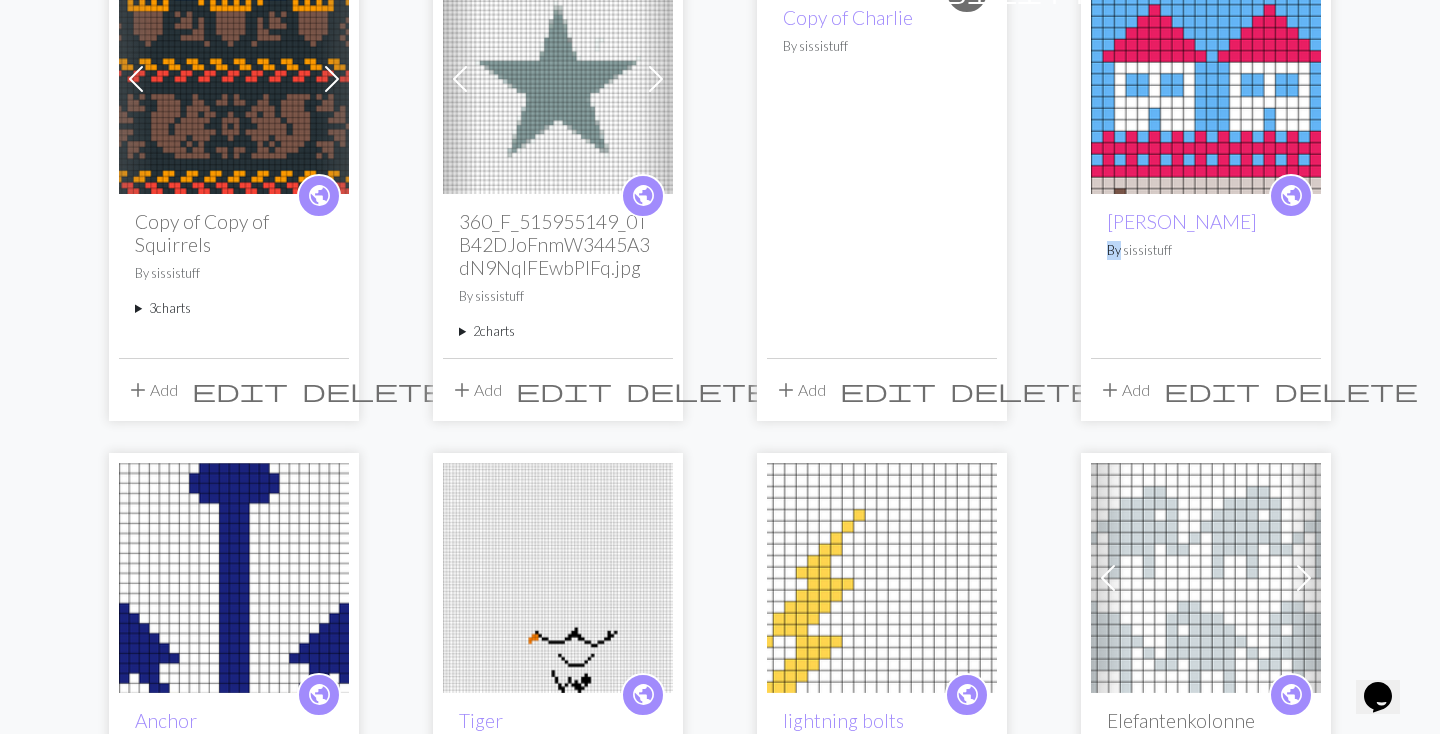 click on "edit" at bounding box center (1212, 390) 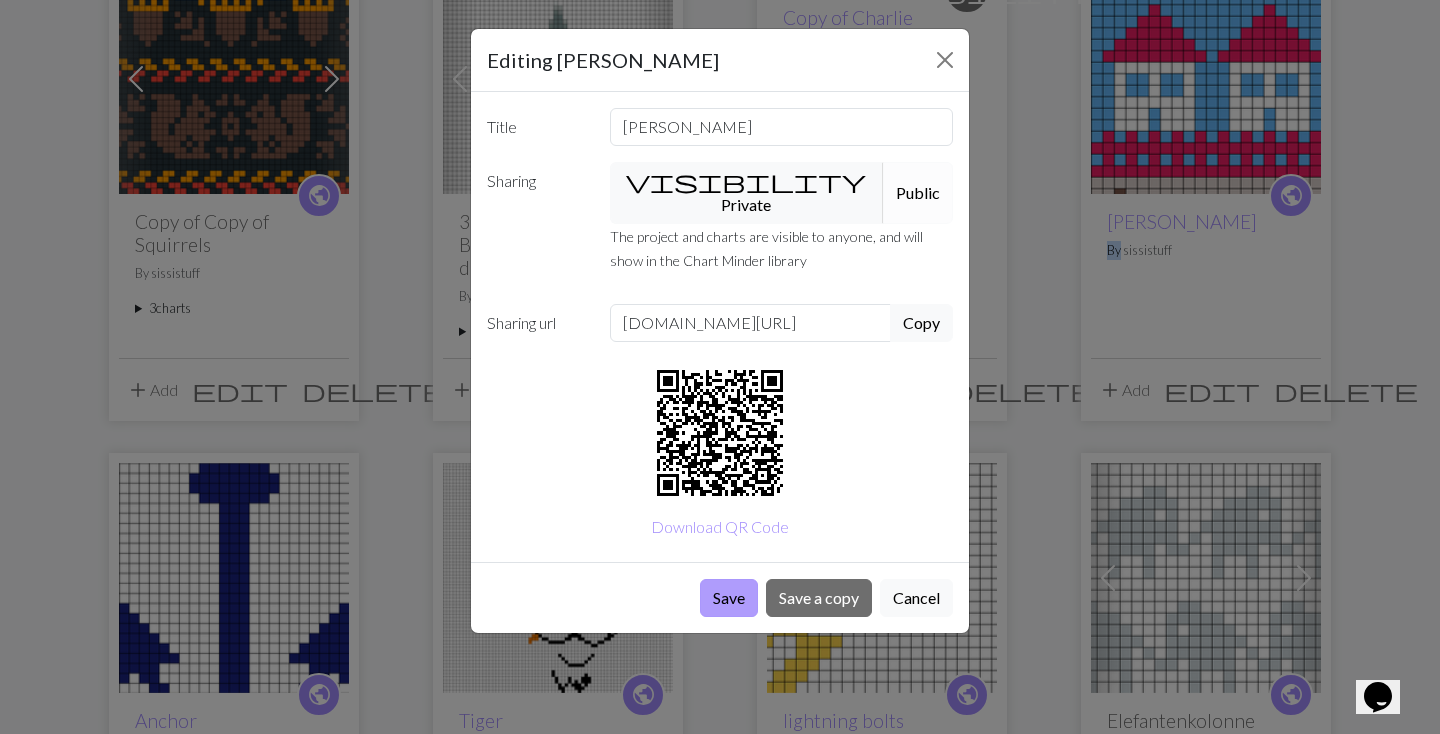 click on "Save" at bounding box center (729, 598) 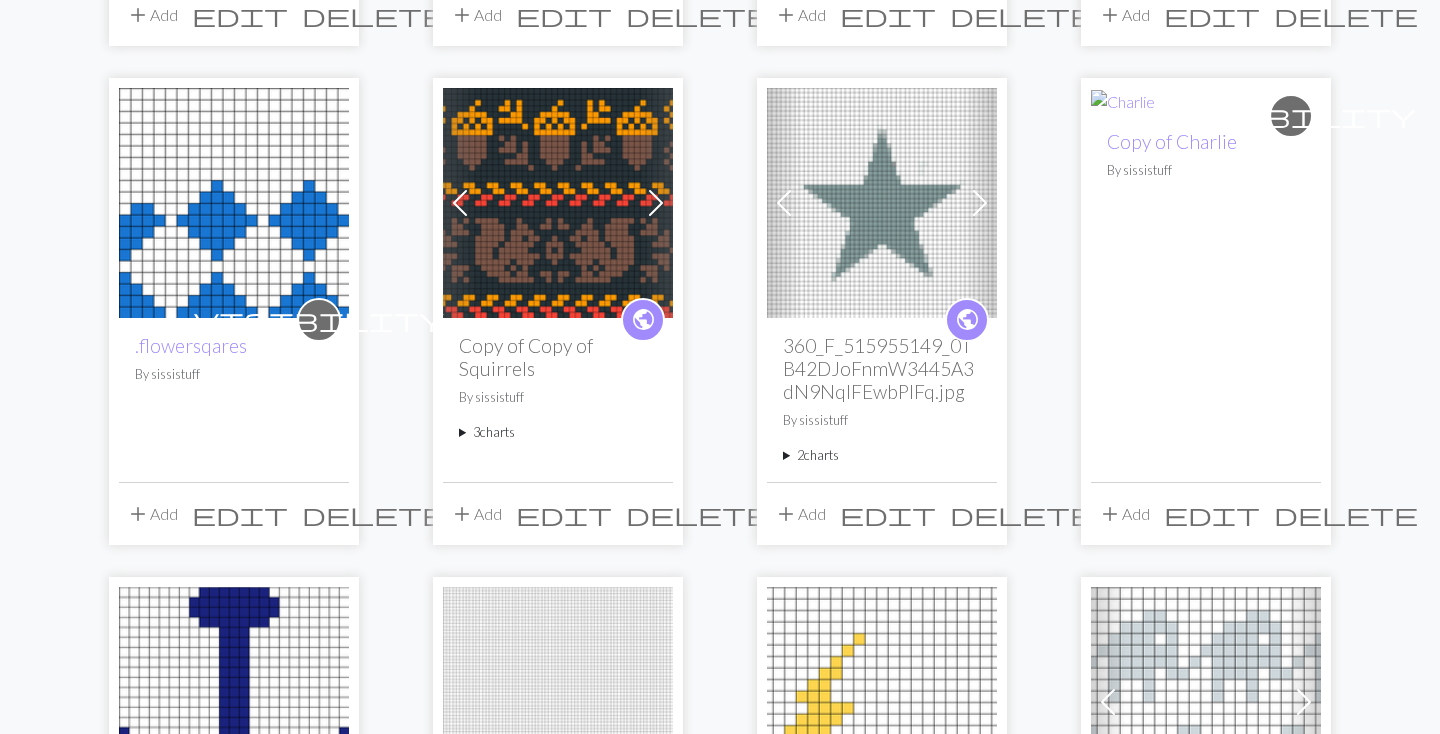 scroll, scrollTop: 1123, scrollLeft: 0, axis: vertical 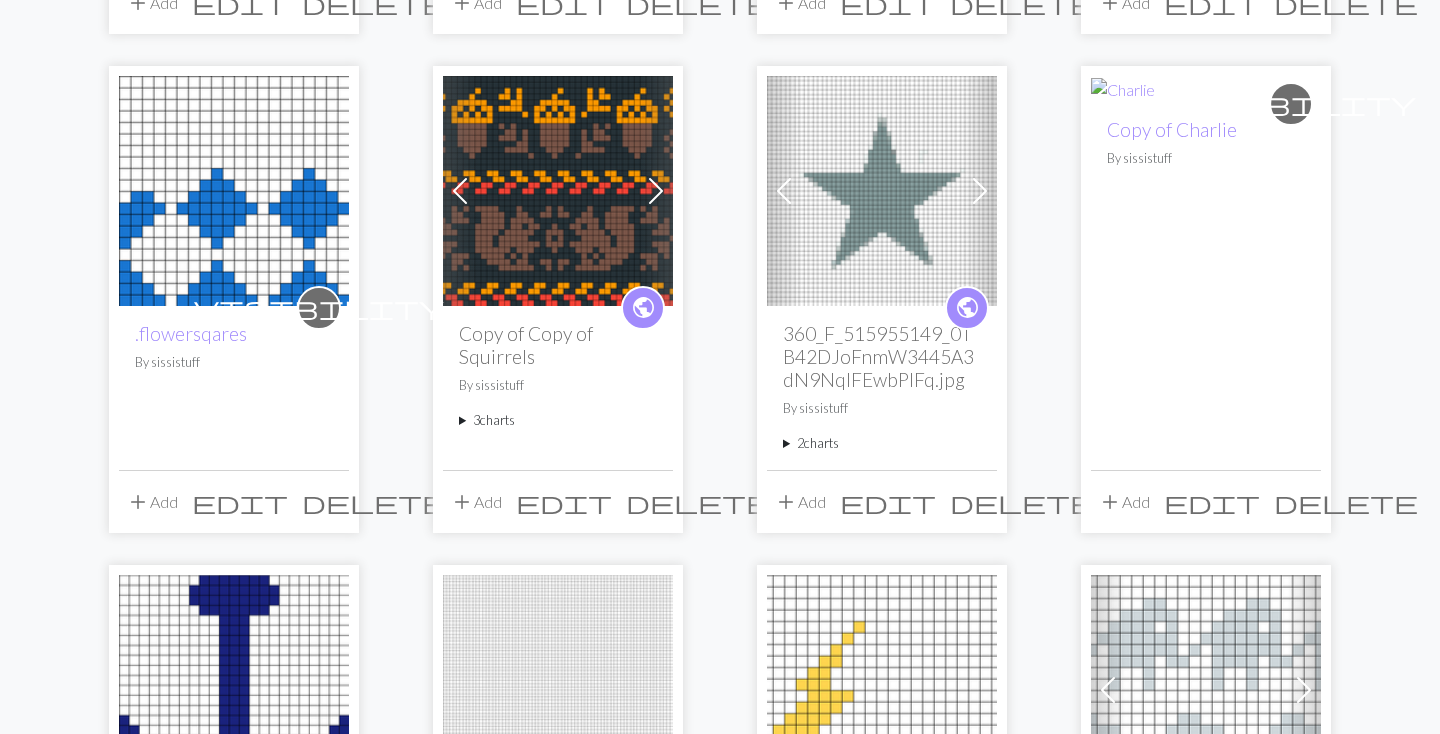 click on "visibility Copy of Charlie By   sissistuff" at bounding box center (1206, 285) 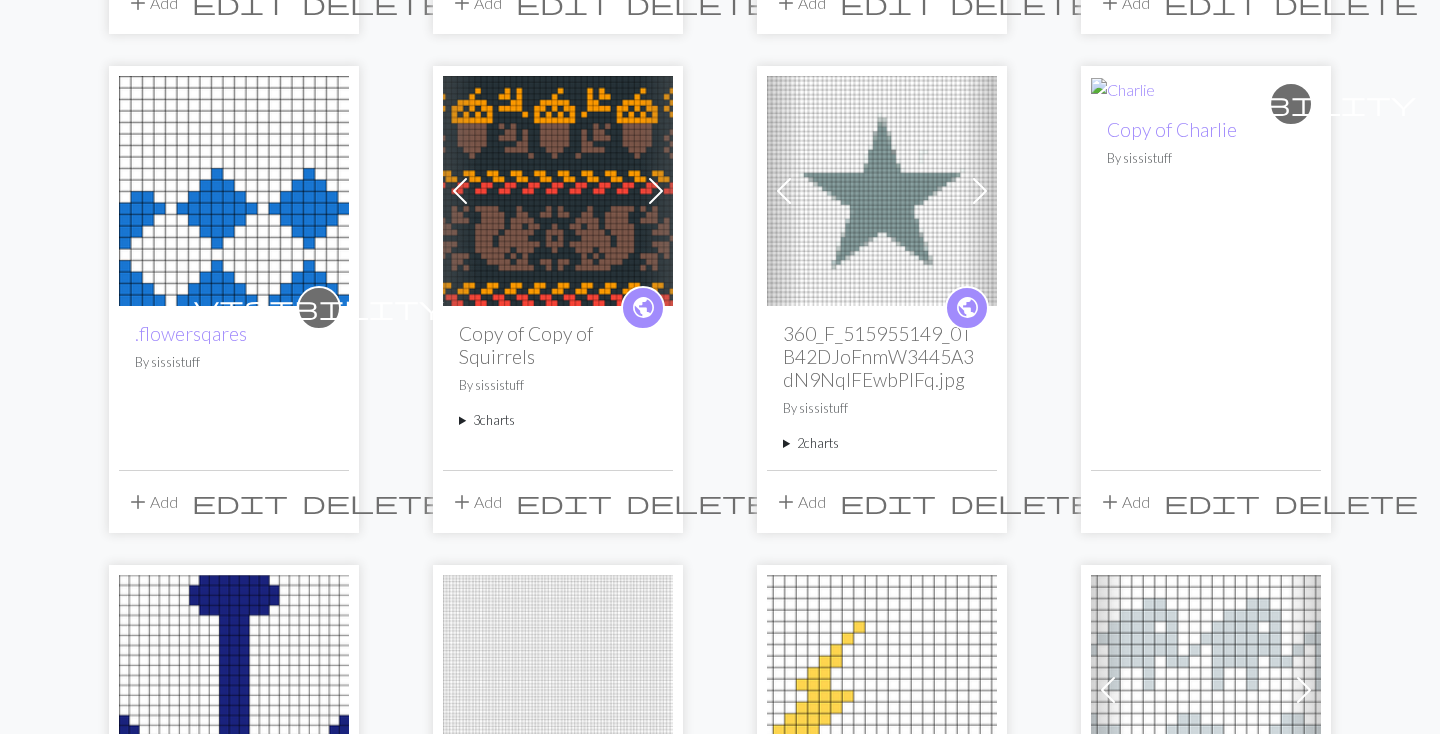 click on "visibility" at bounding box center (1291, 103) 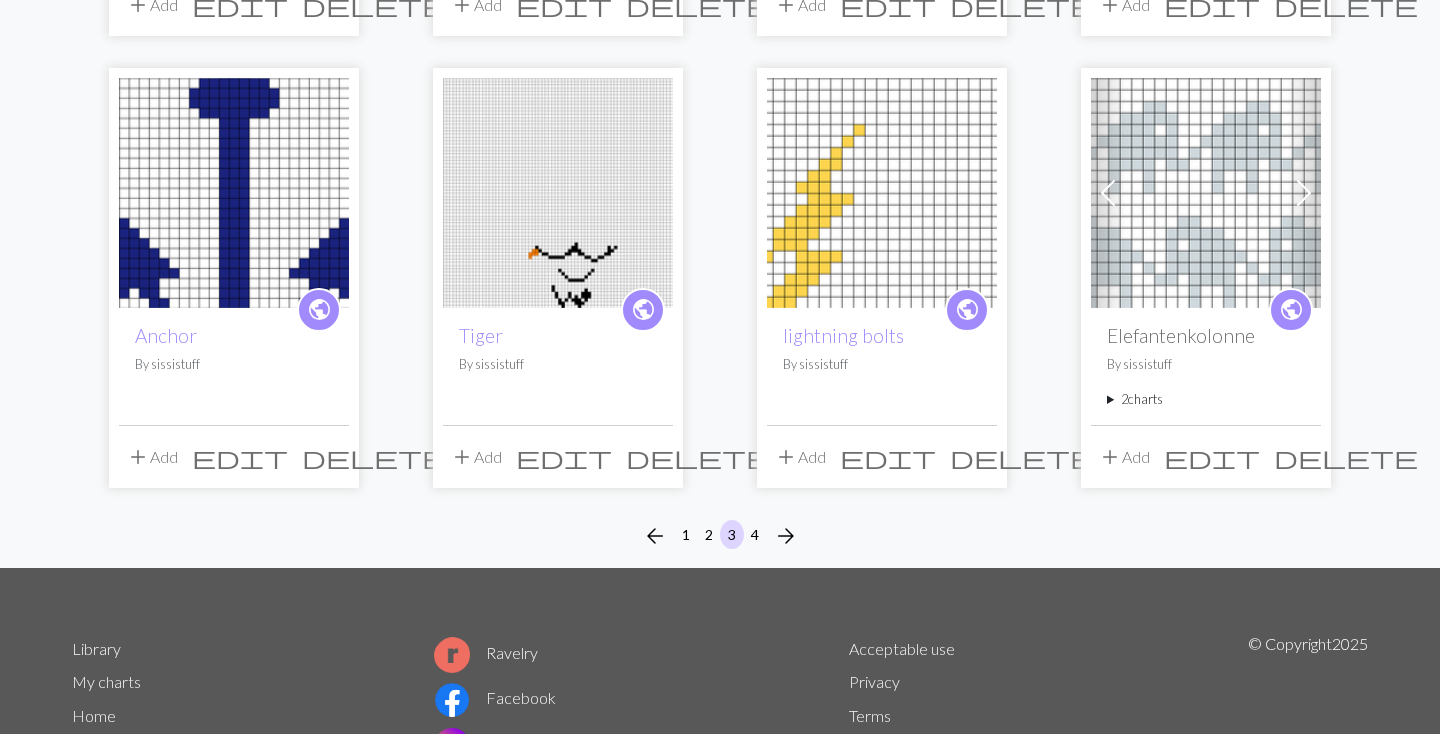 scroll, scrollTop: 1627, scrollLeft: 0, axis: vertical 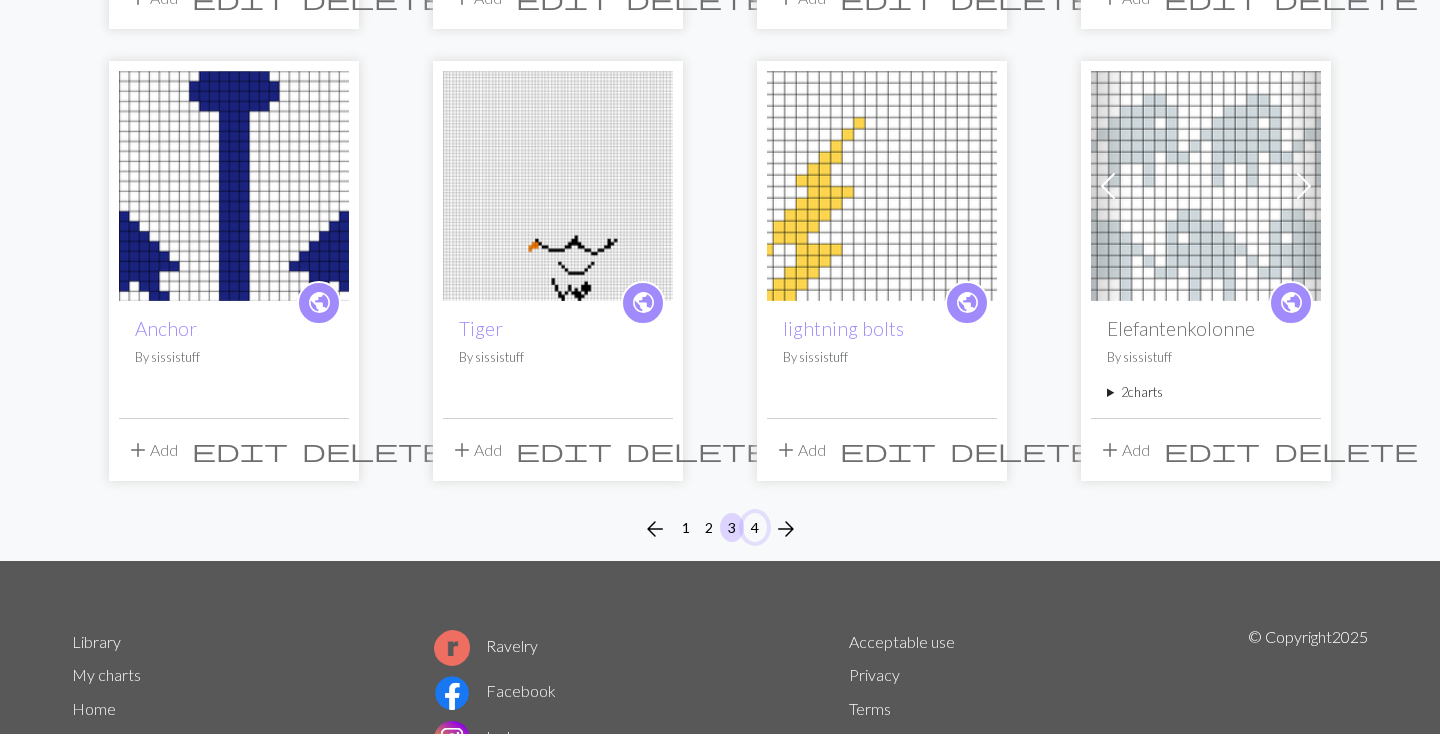 click on "4" at bounding box center [755, 527] 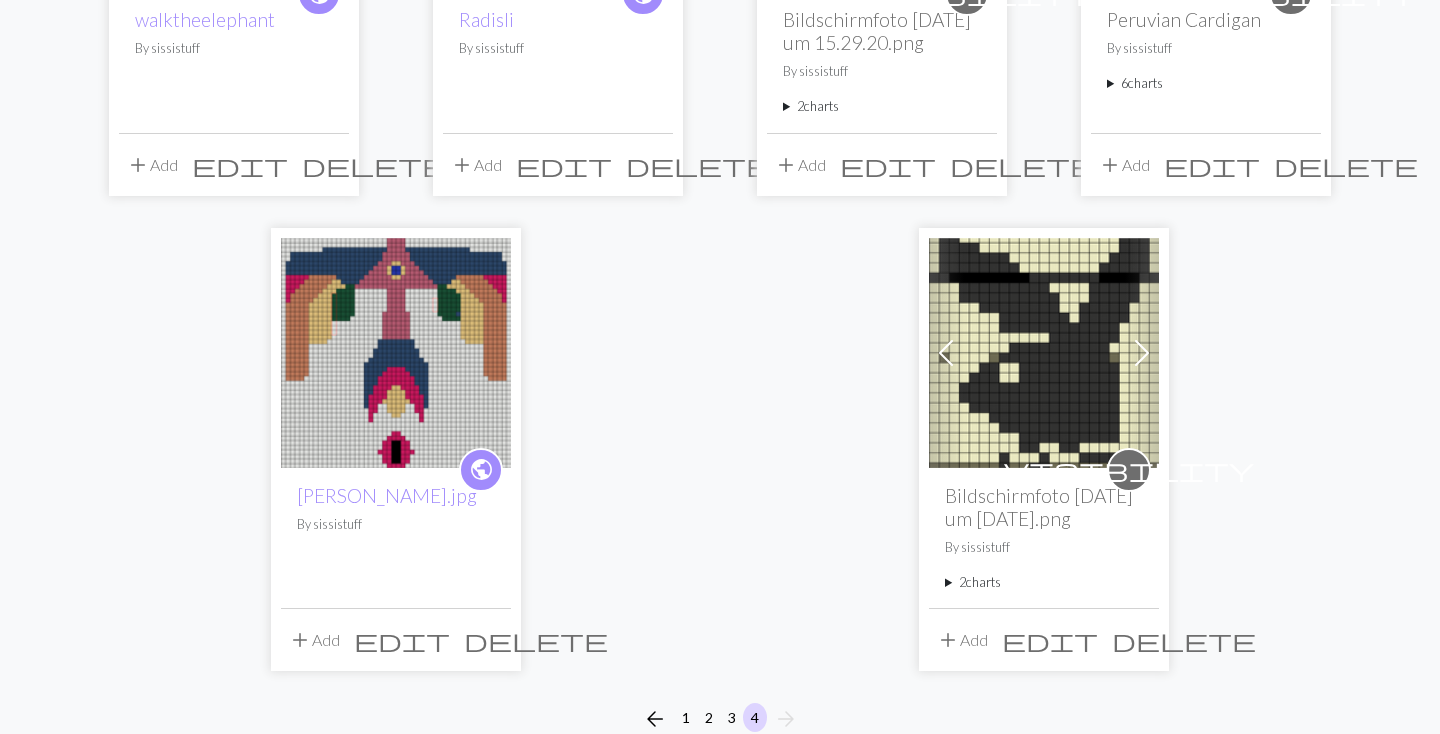 scroll, scrollTop: 504, scrollLeft: 0, axis: vertical 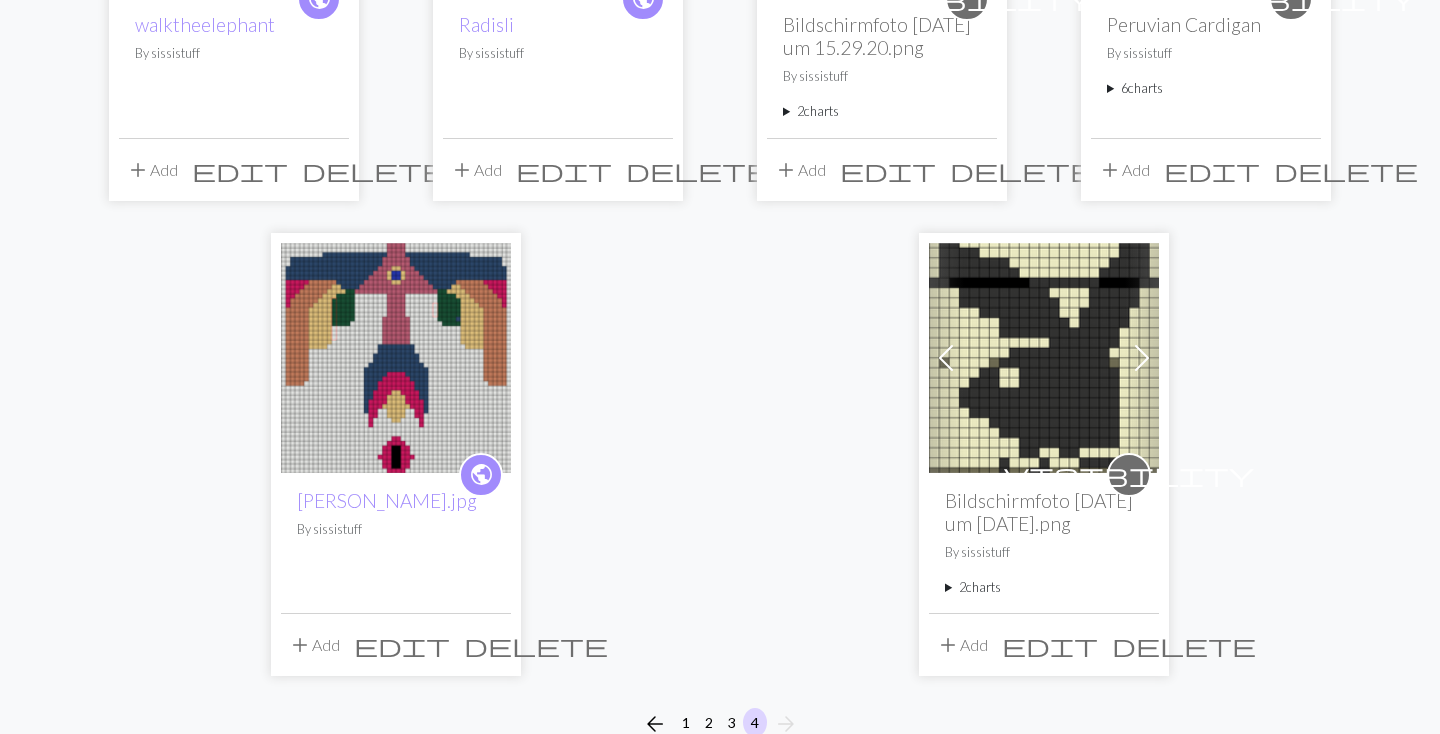 click on "public" at bounding box center (481, 474) 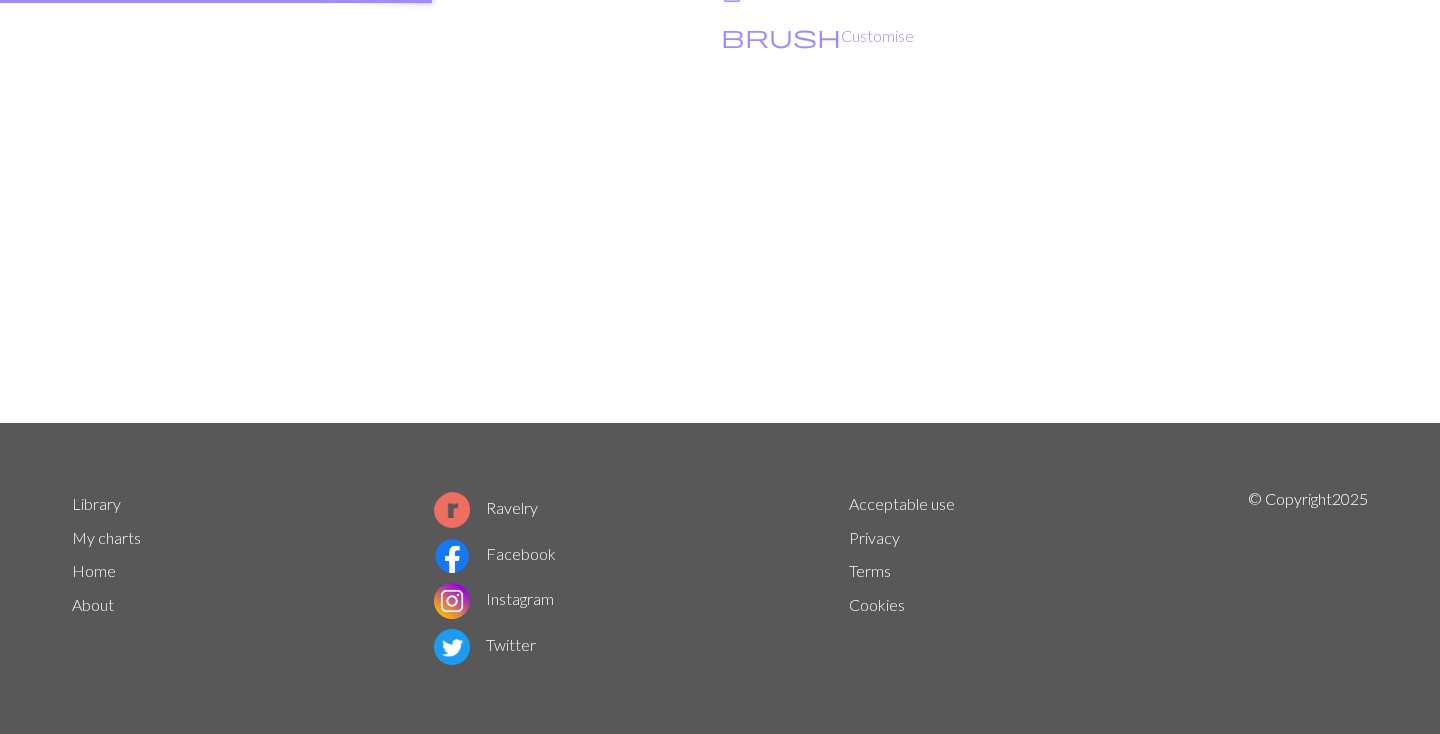 scroll, scrollTop: 0, scrollLeft: 0, axis: both 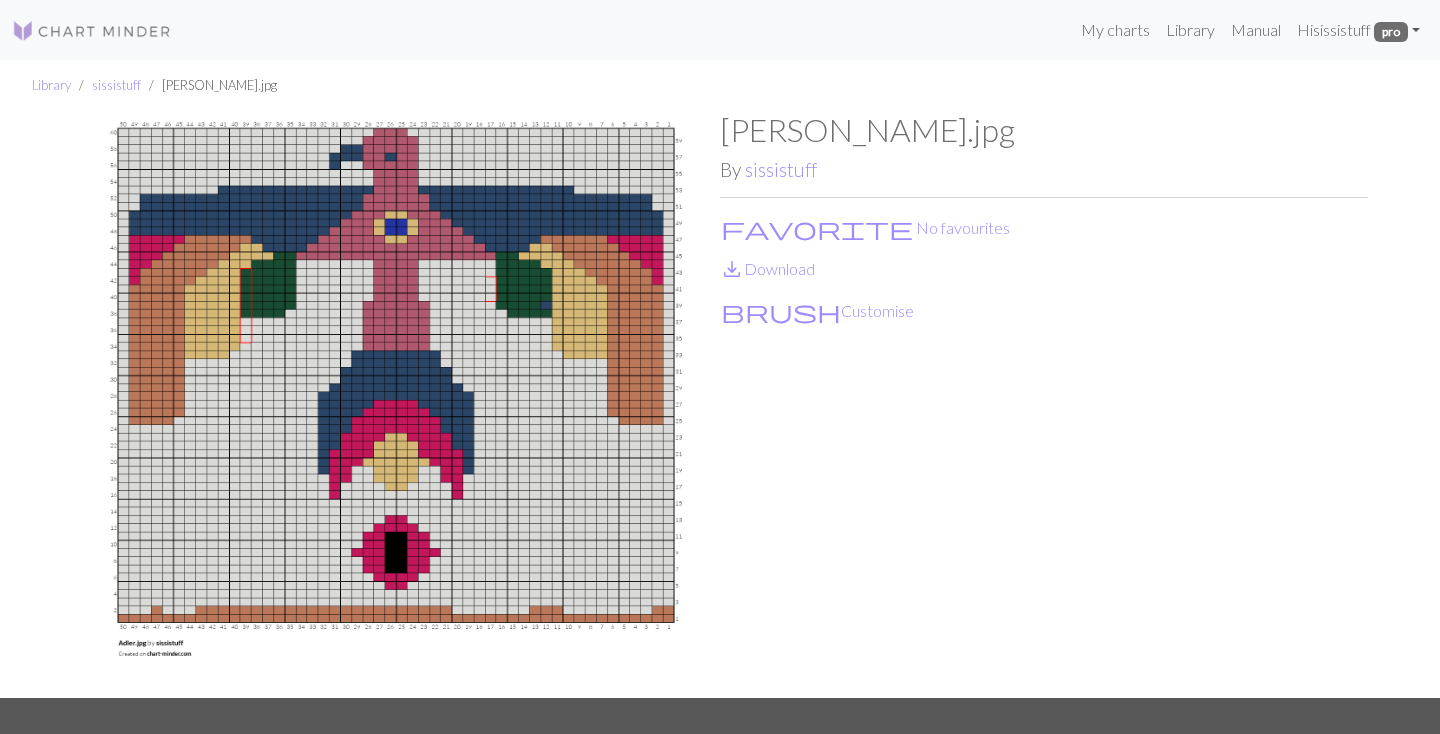 click on "My charts Library Manual Hi  sissistuff   pro Account settings Logout" at bounding box center [808, 30] 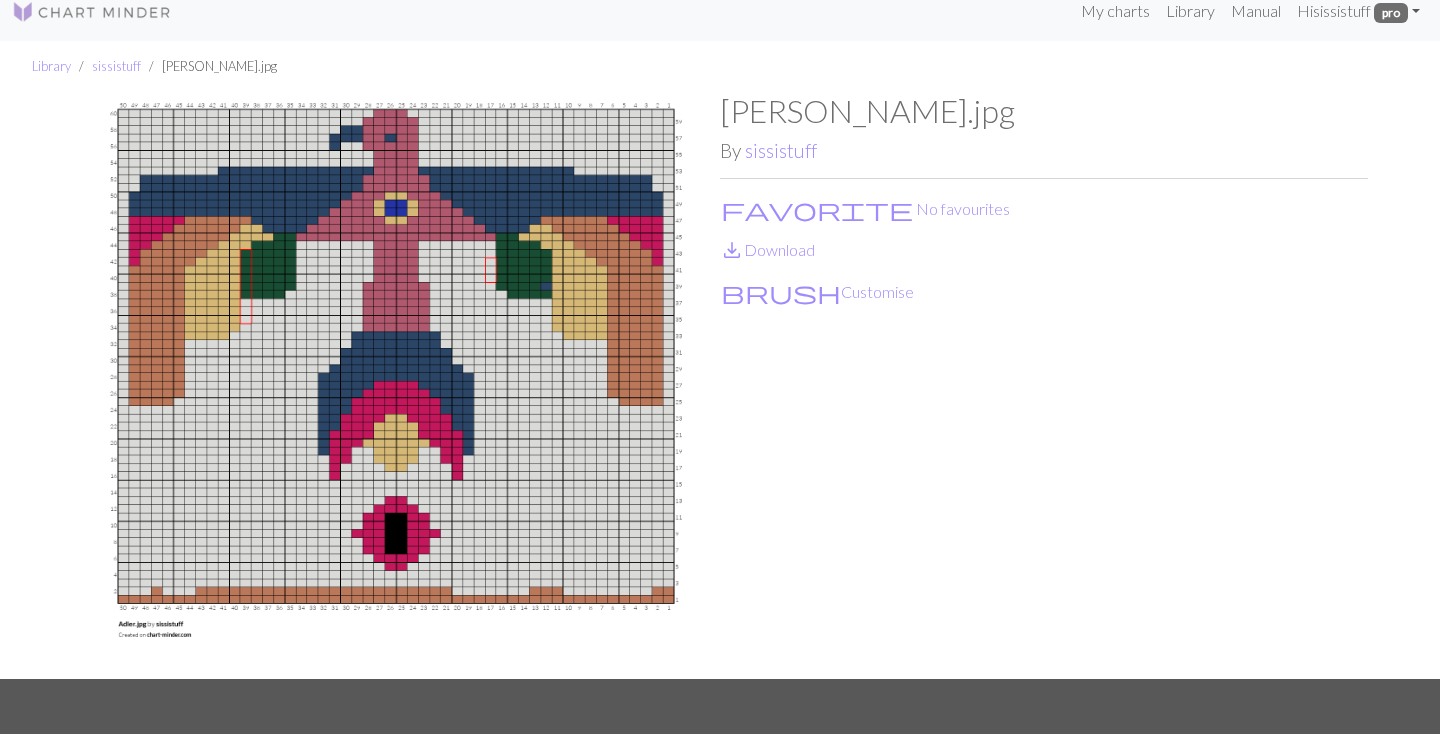 scroll, scrollTop: 0, scrollLeft: 0, axis: both 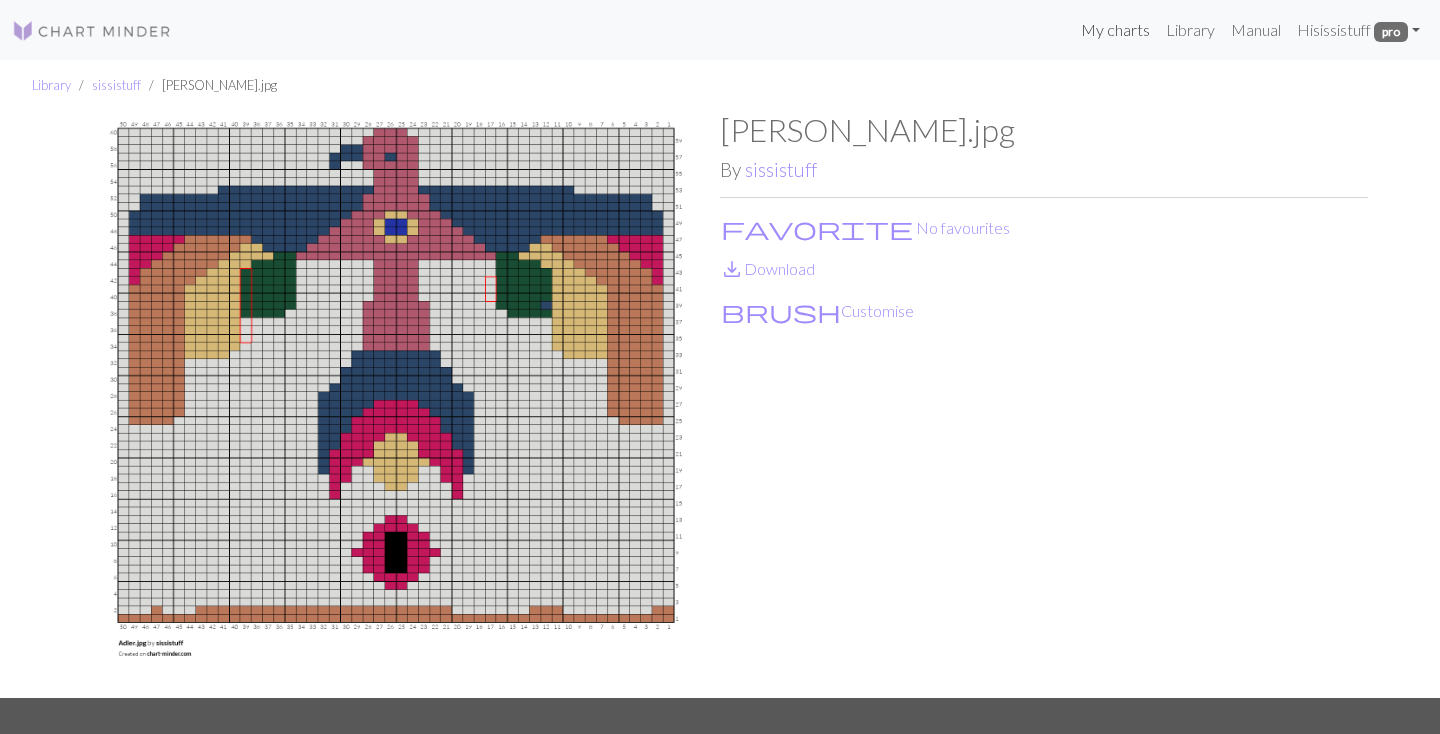 click on "My charts" at bounding box center [1115, 30] 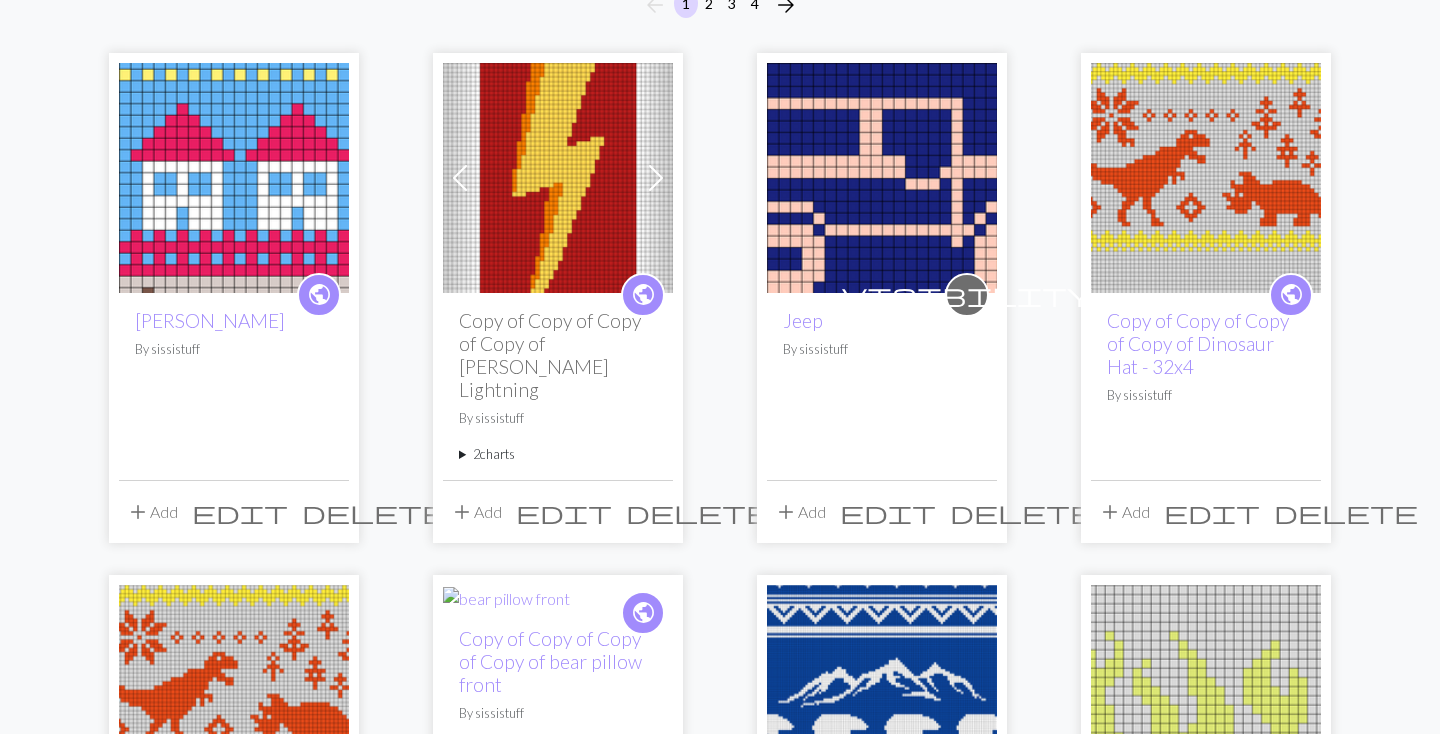 scroll, scrollTop: 237, scrollLeft: 0, axis: vertical 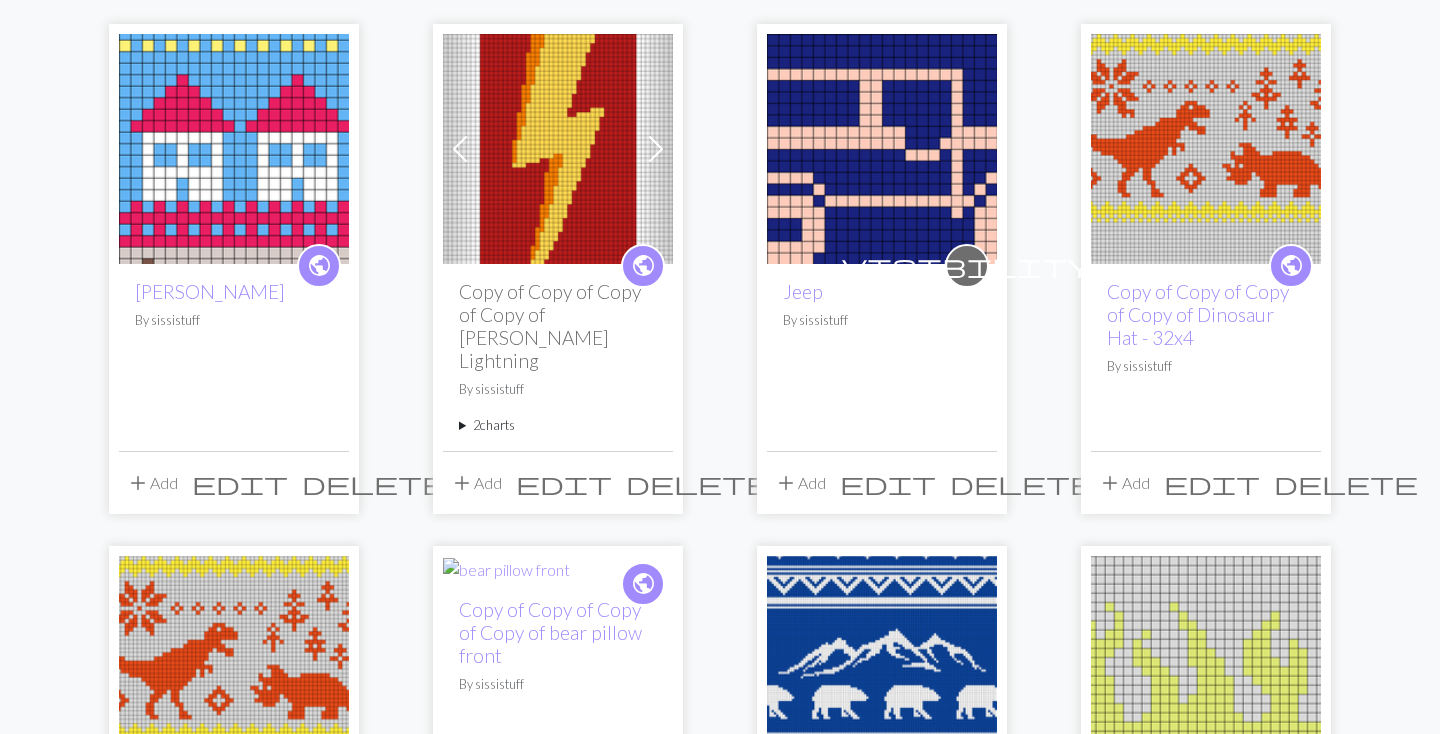 click on "public Charlie By   sissistuff" at bounding box center (234, 357) 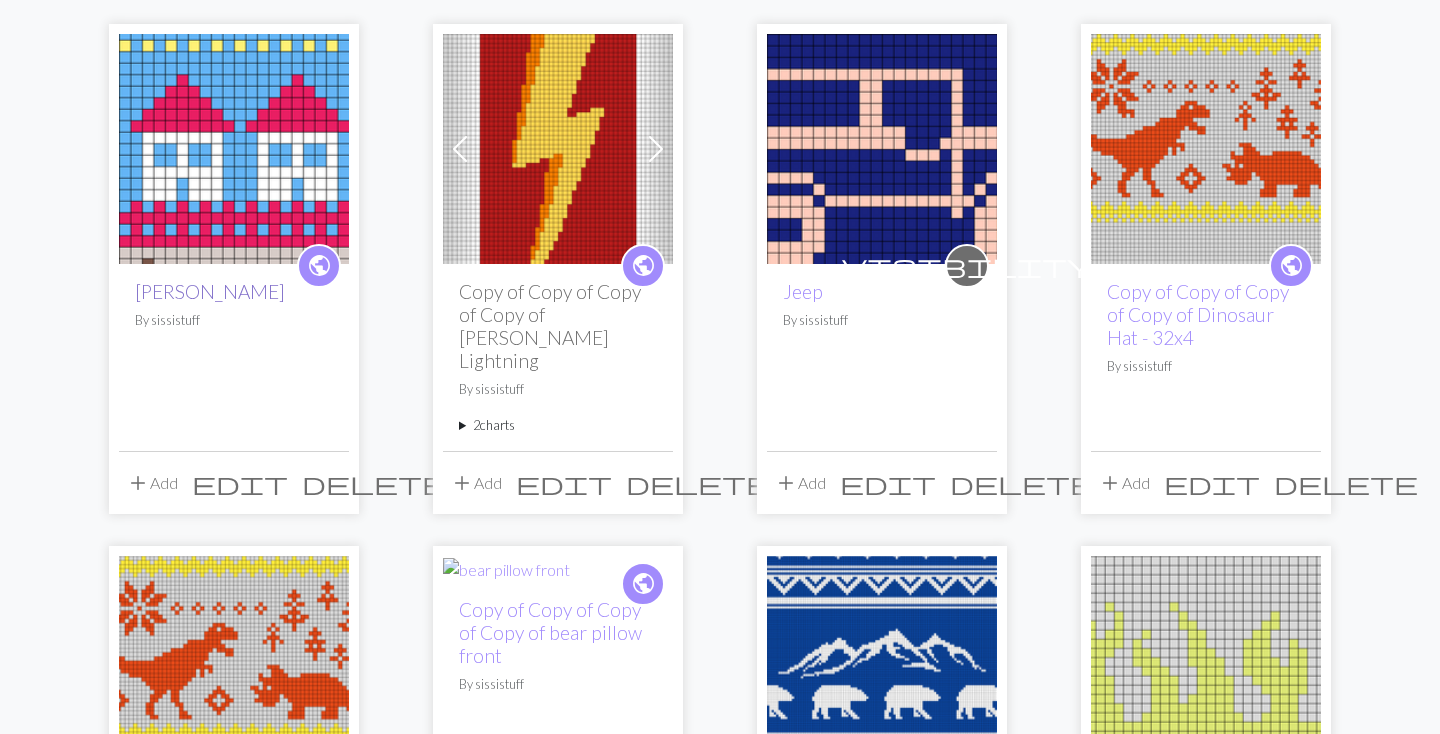 click on "[PERSON_NAME]" at bounding box center [210, 291] 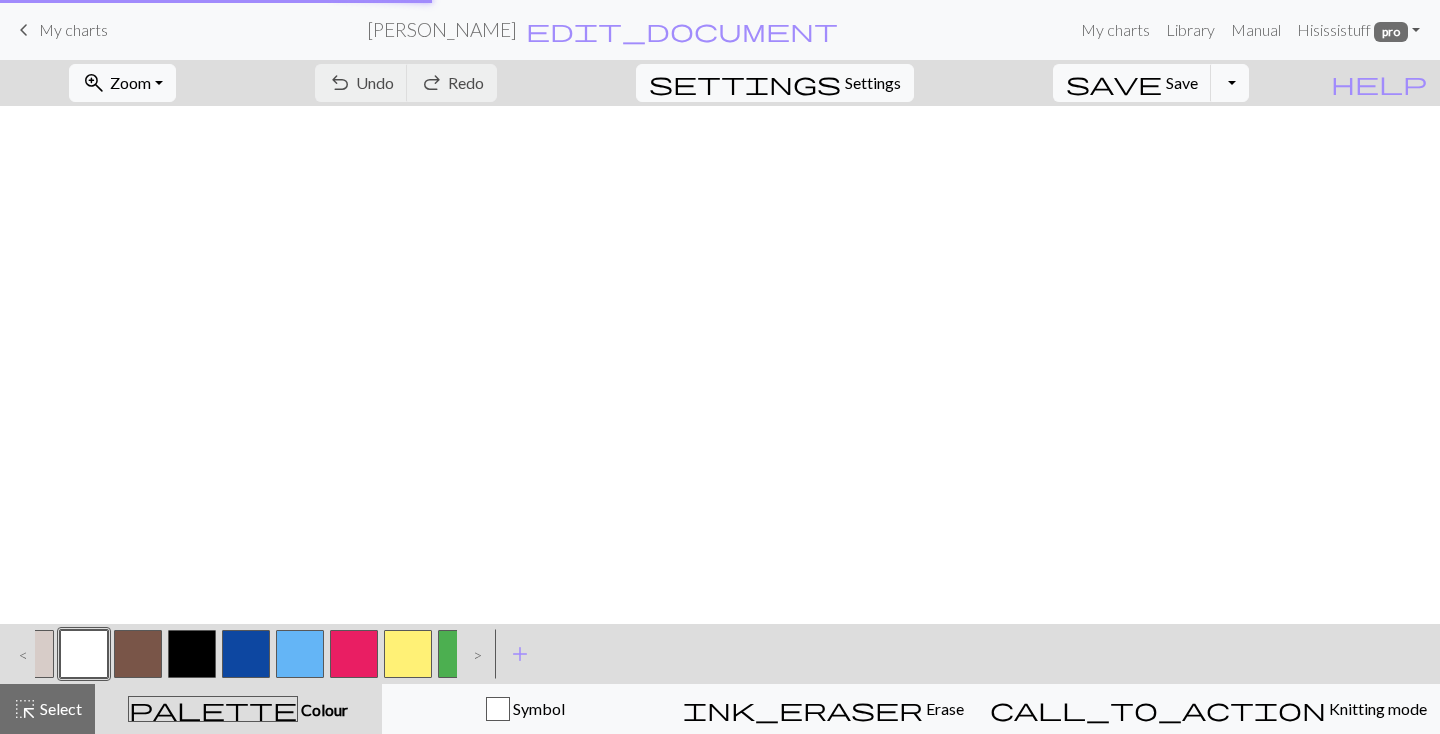 scroll, scrollTop: 0, scrollLeft: 0, axis: both 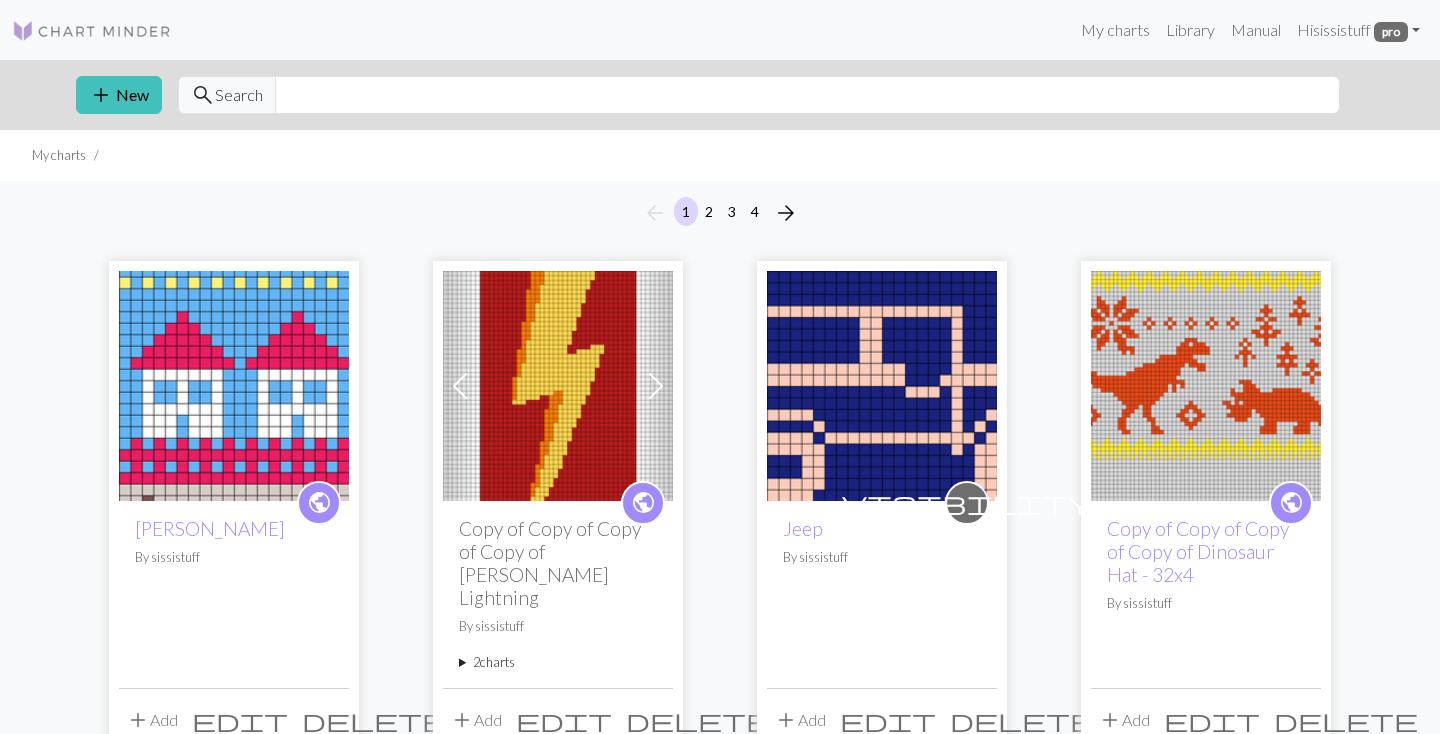 click at bounding box center [882, 386] 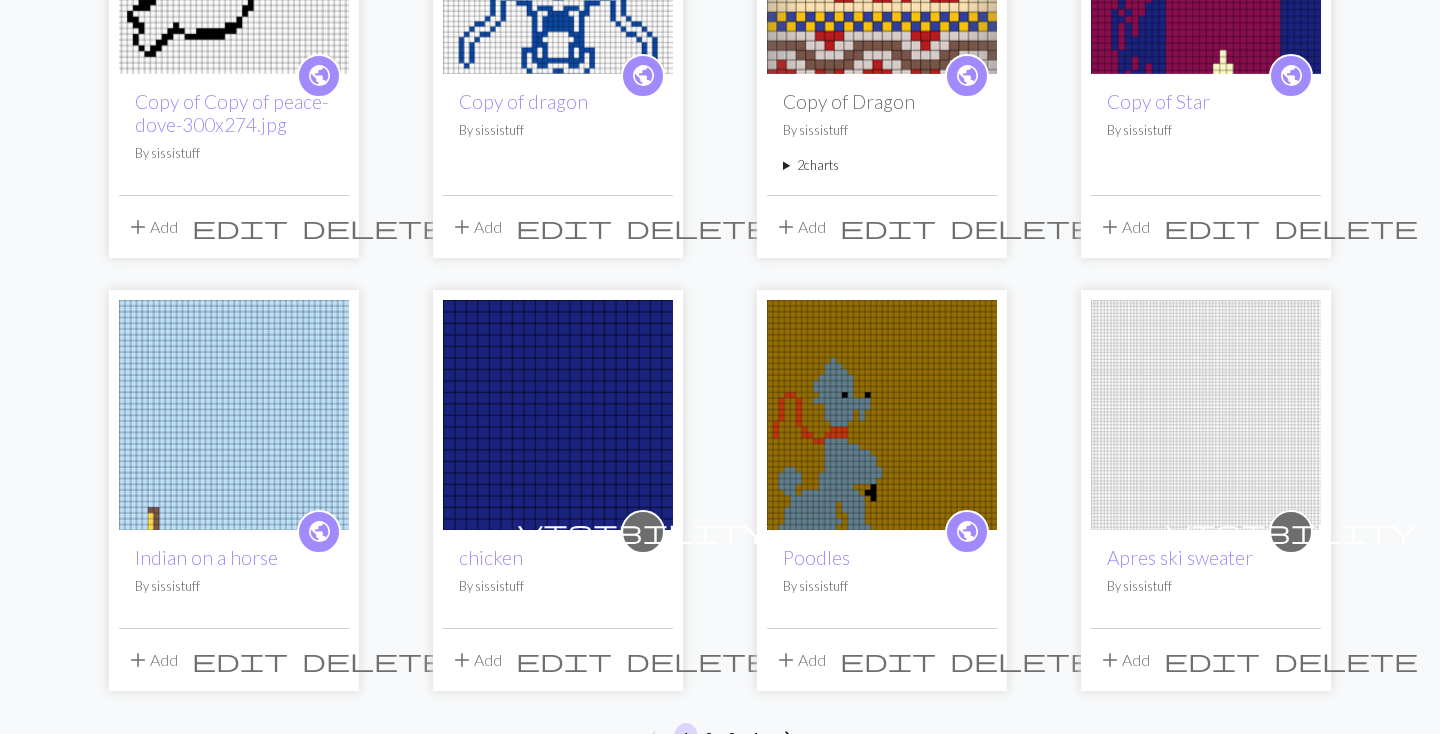 scroll, scrollTop: 1436, scrollLeft: 0, axis: vertical 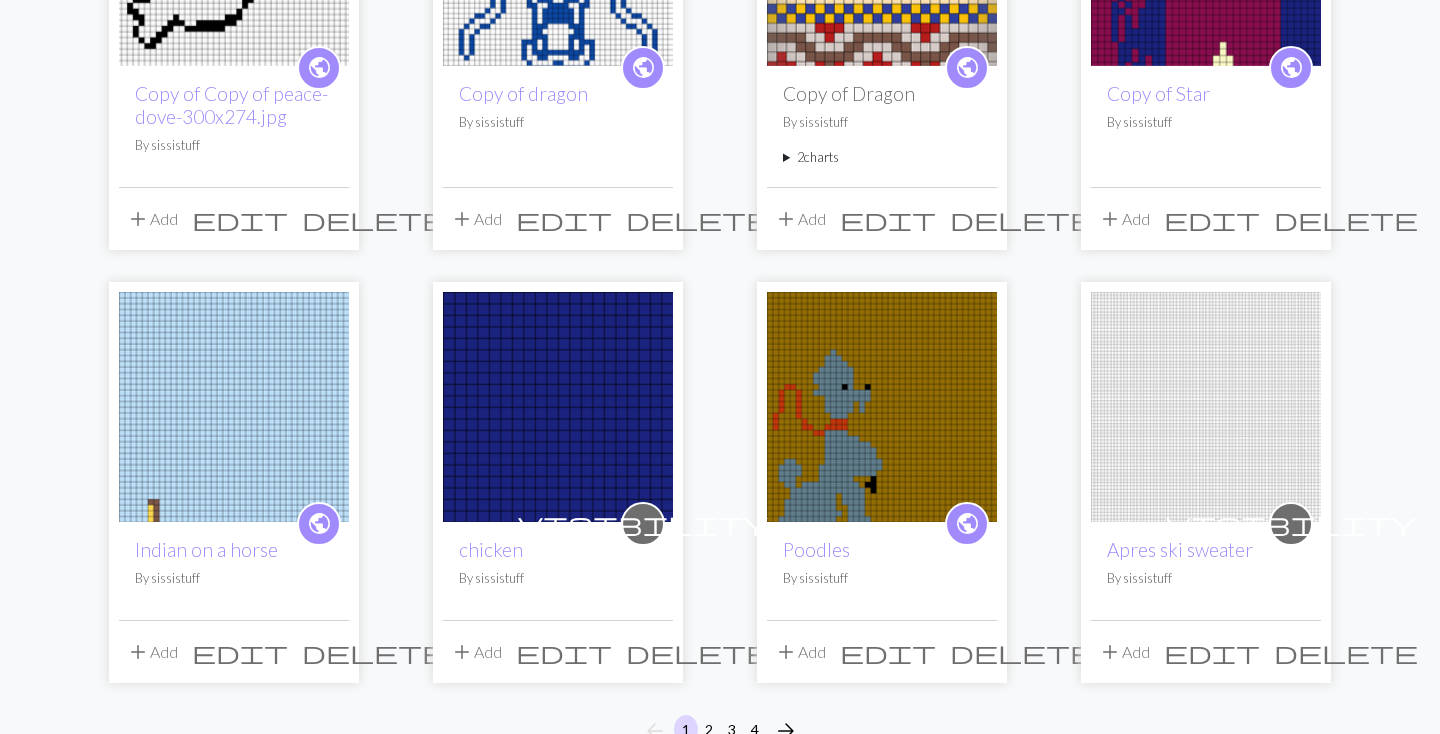 click at bounding box center (234, 407) 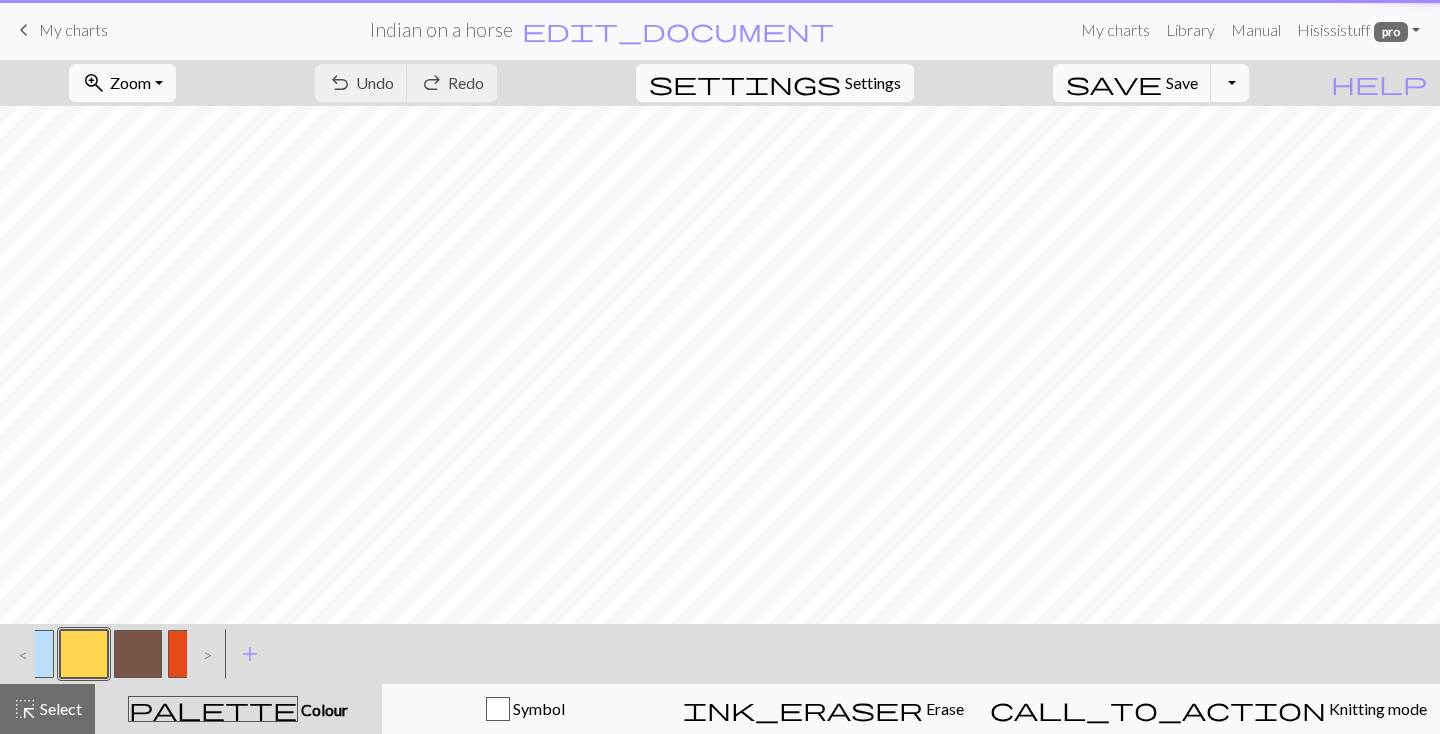 scroll, scrollTop: 0, scrollLeft: 0, axis: both 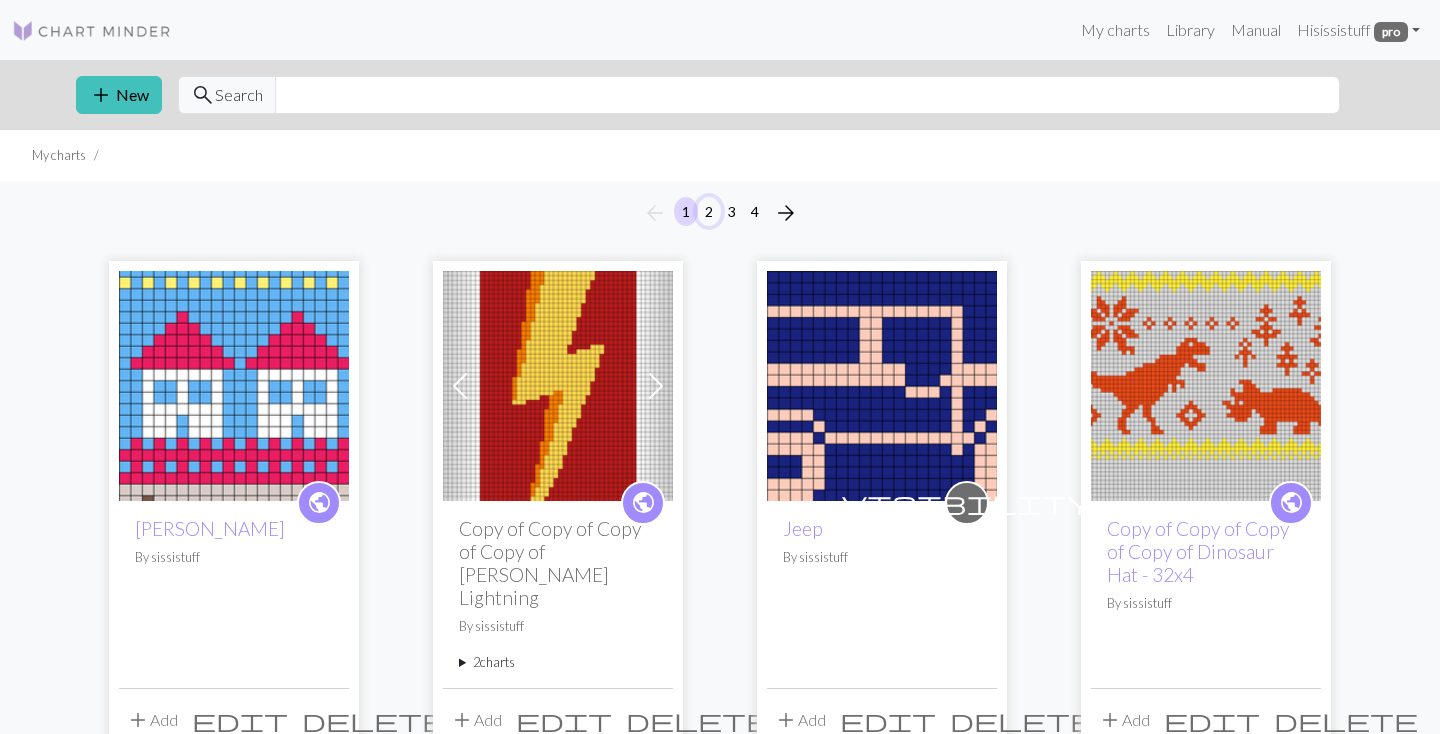 click on "2" at bounding box center (709, 211) 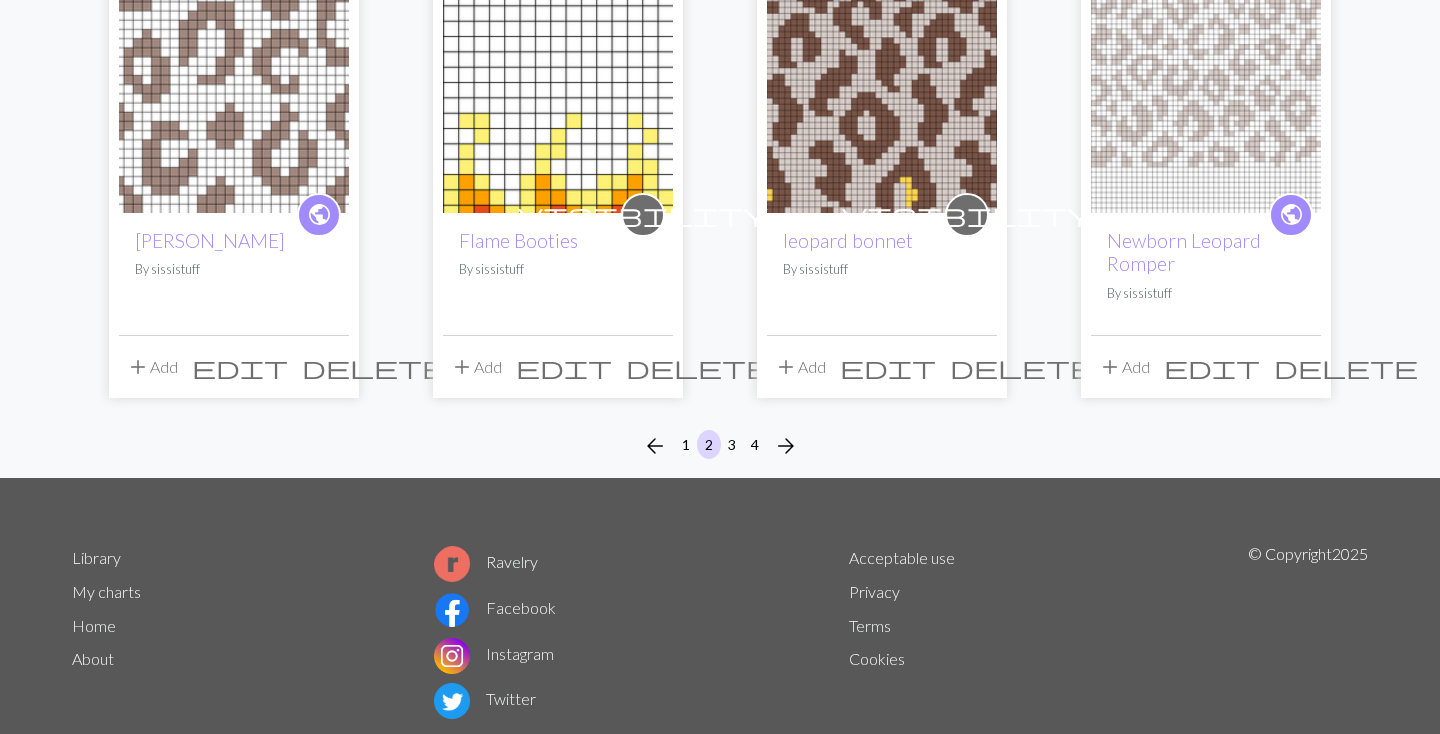 scroll, scrollTop: 1672, scrollLeft: 0, axis: vertical 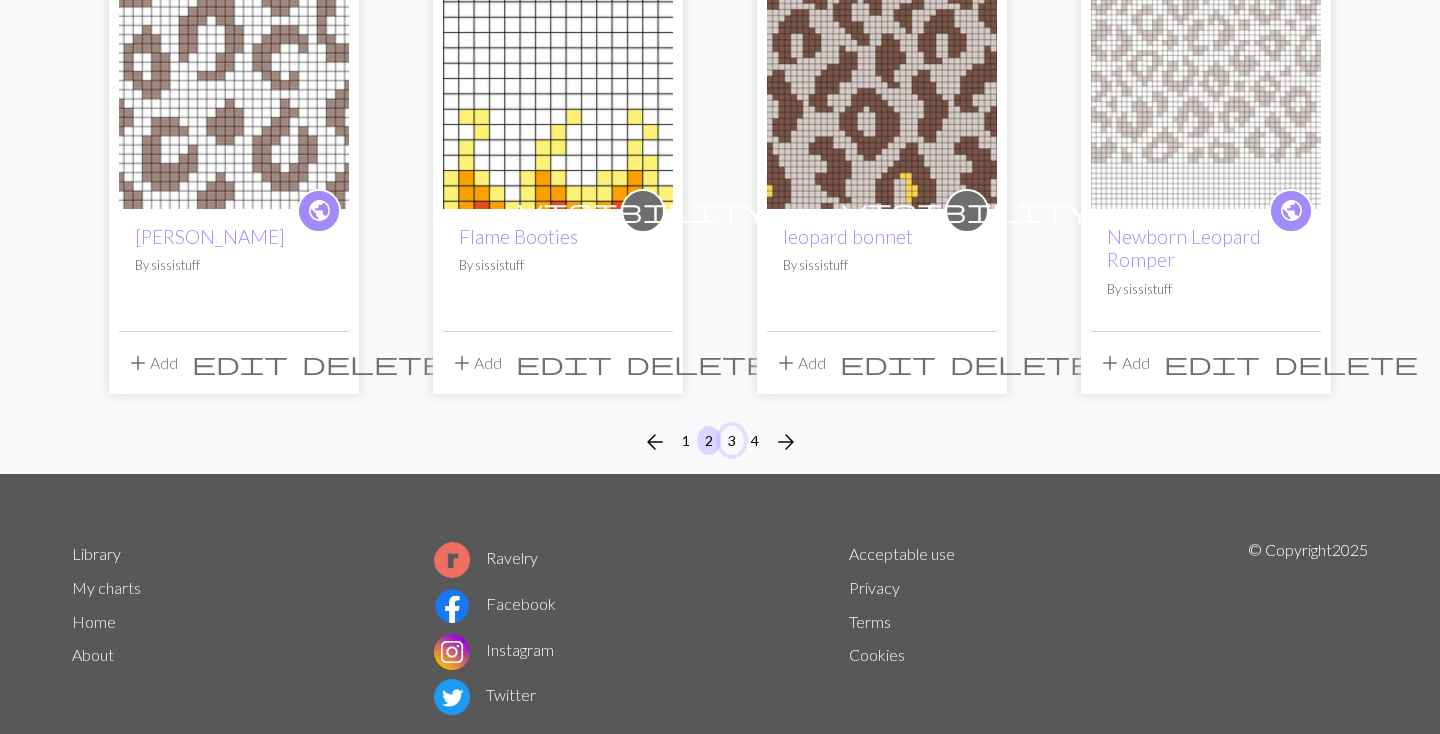 click on "3" at bounding box center (732, 440) 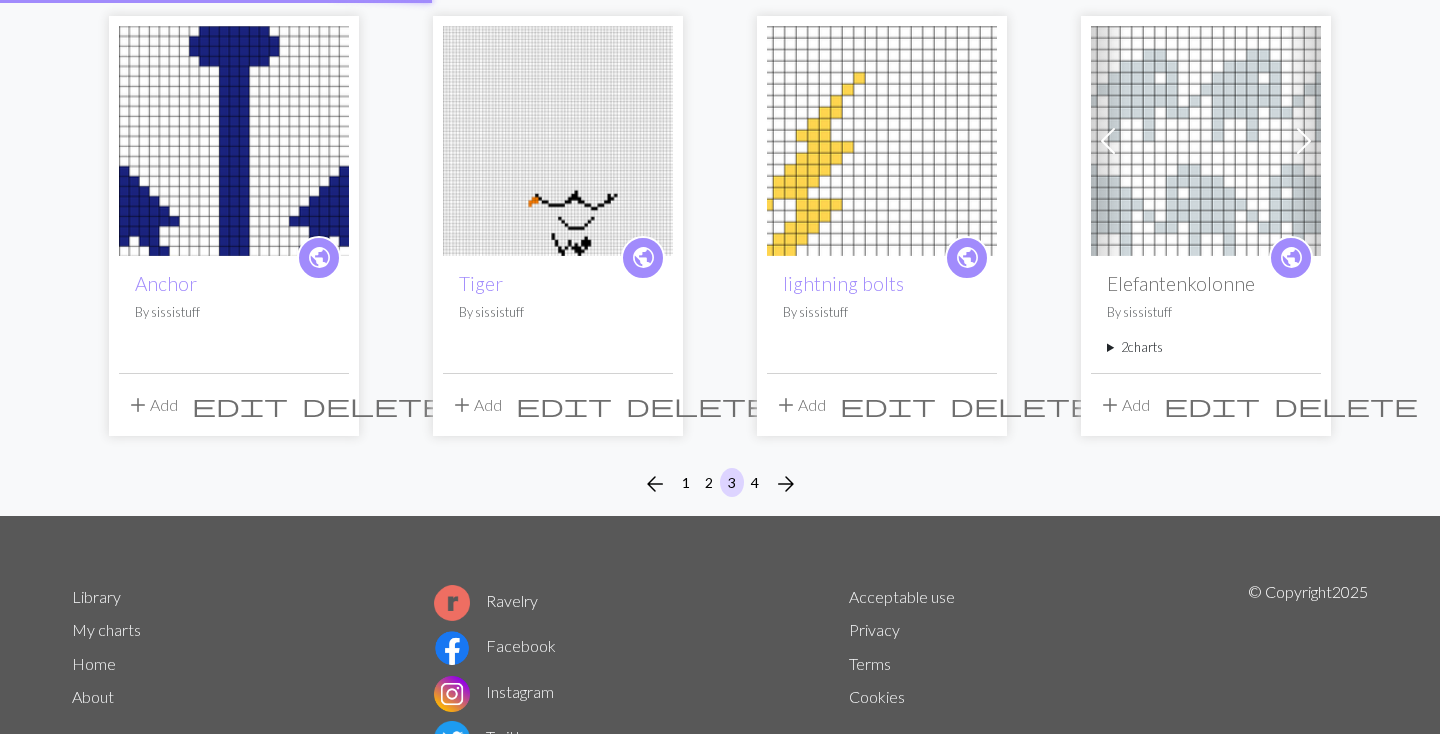 scroll, scrollTop: 0, scrollLeft: 0, axis: both 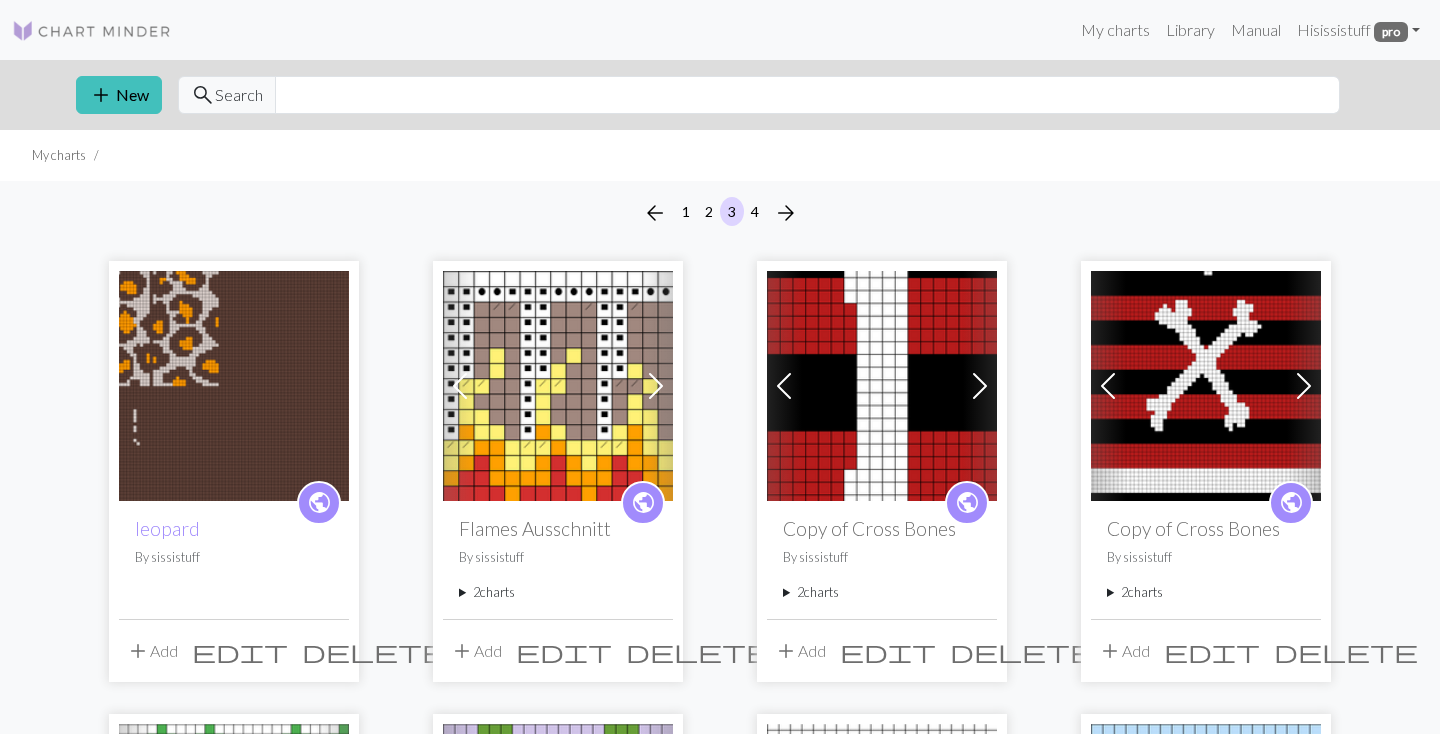 click at bounding box center (558, 386) 